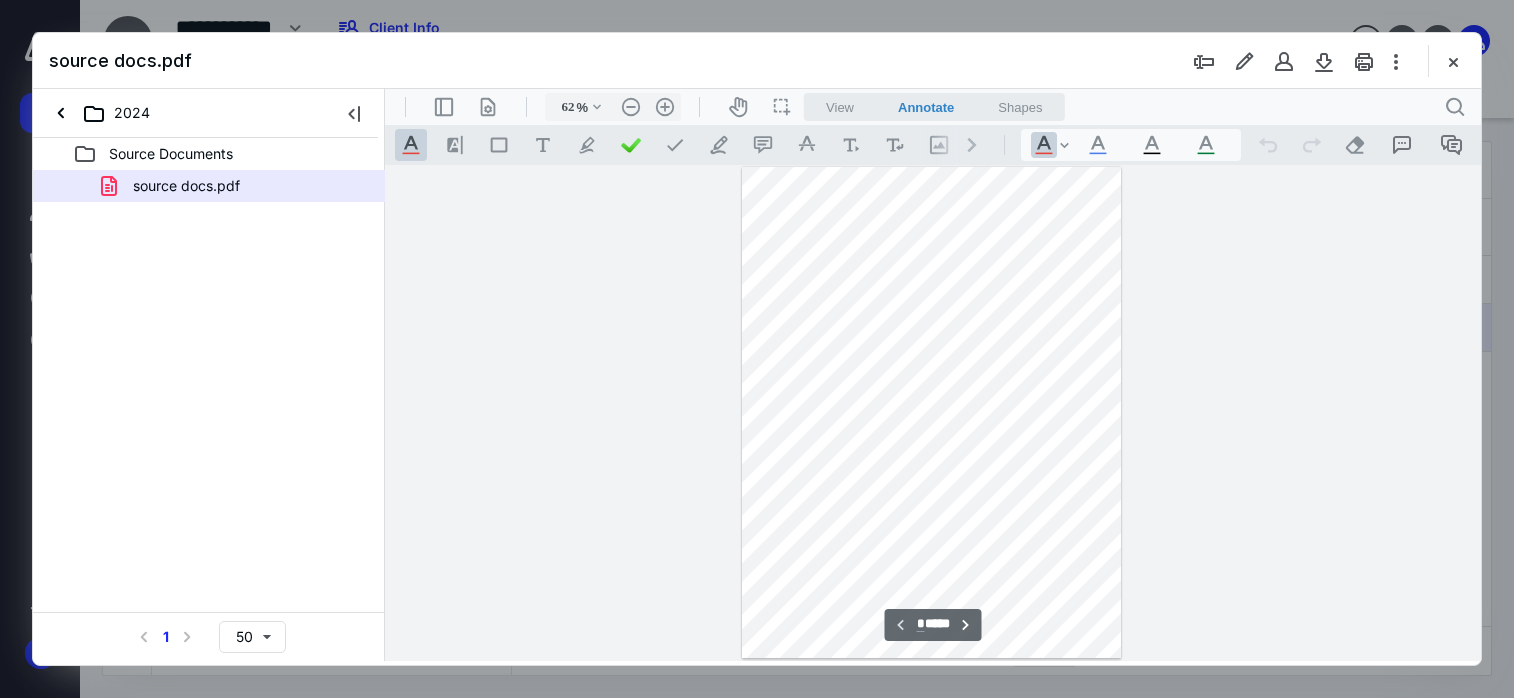 type on "61" 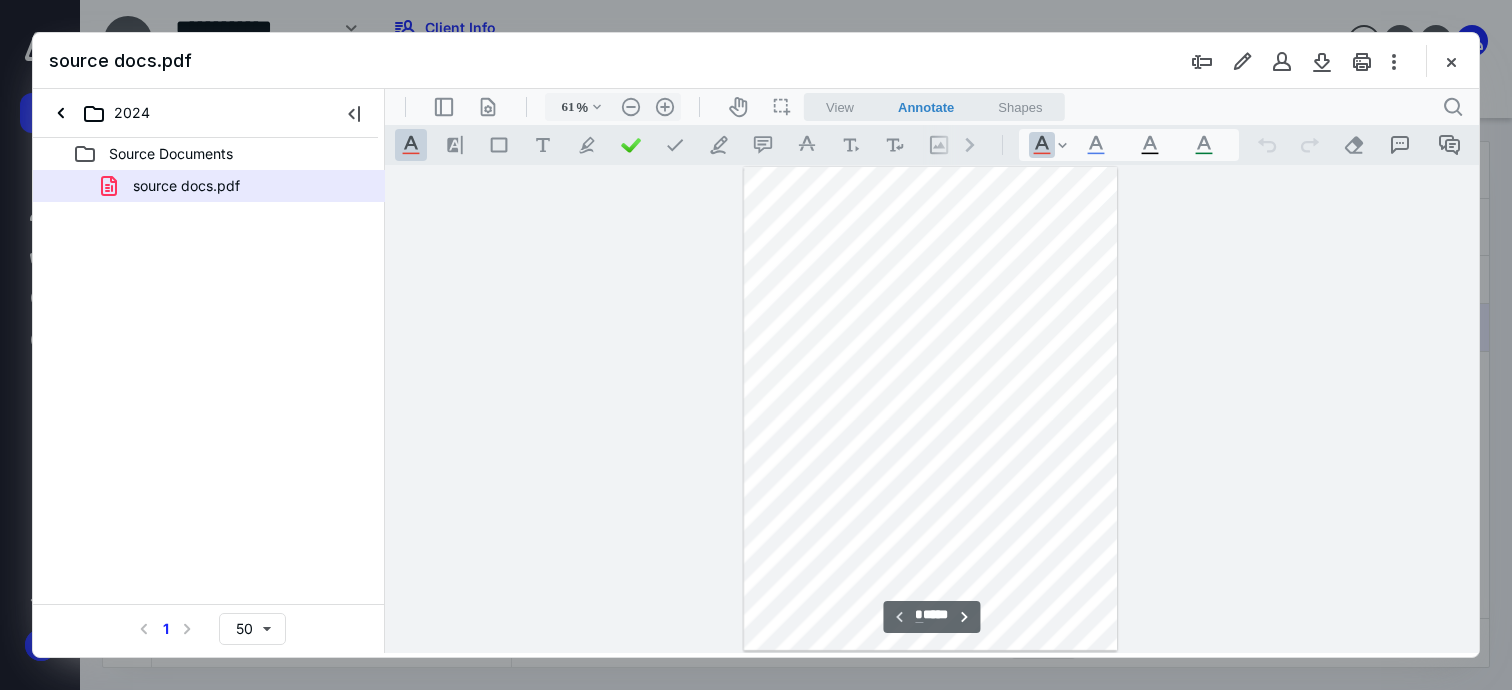 scroll, scrollTop: 0, scrollLeft: 0, axis: both 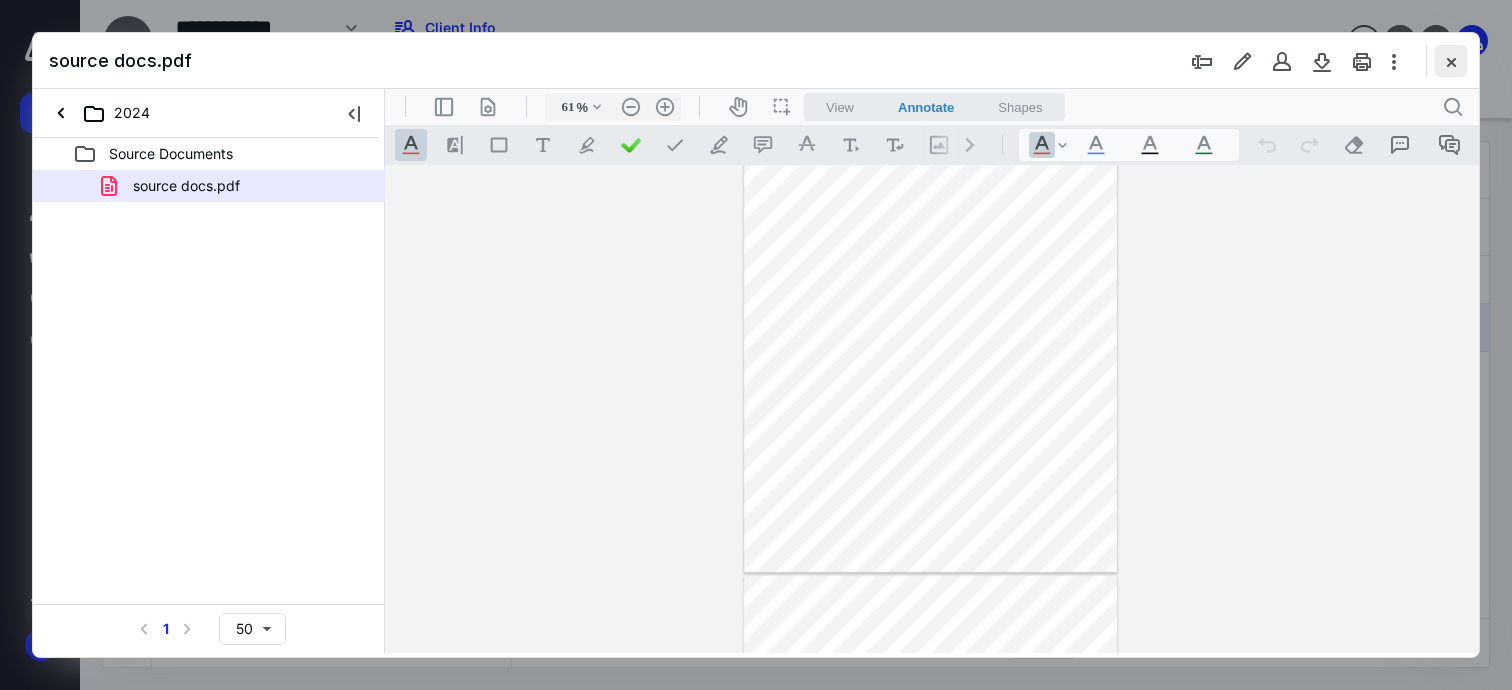 click at bounding box center (1451, 61) 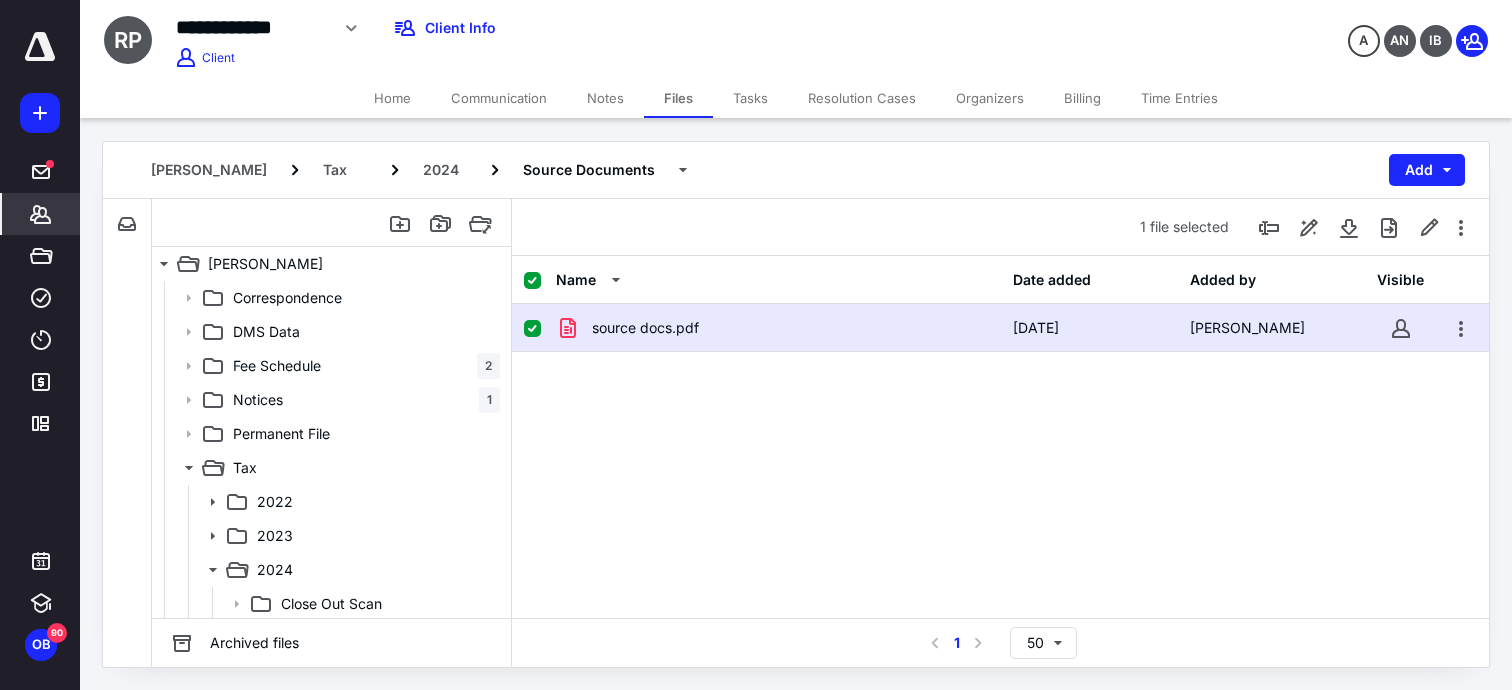 click 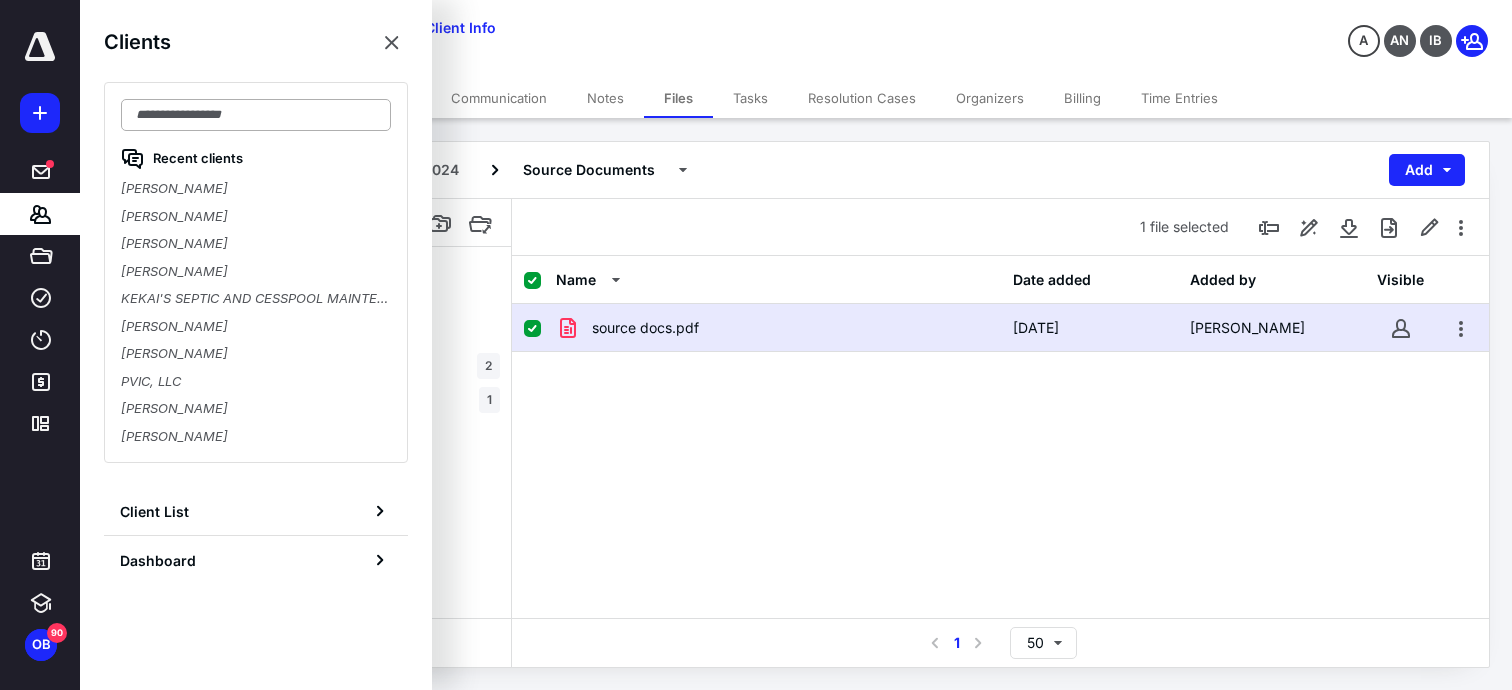 click at bounding box center [256, 115] 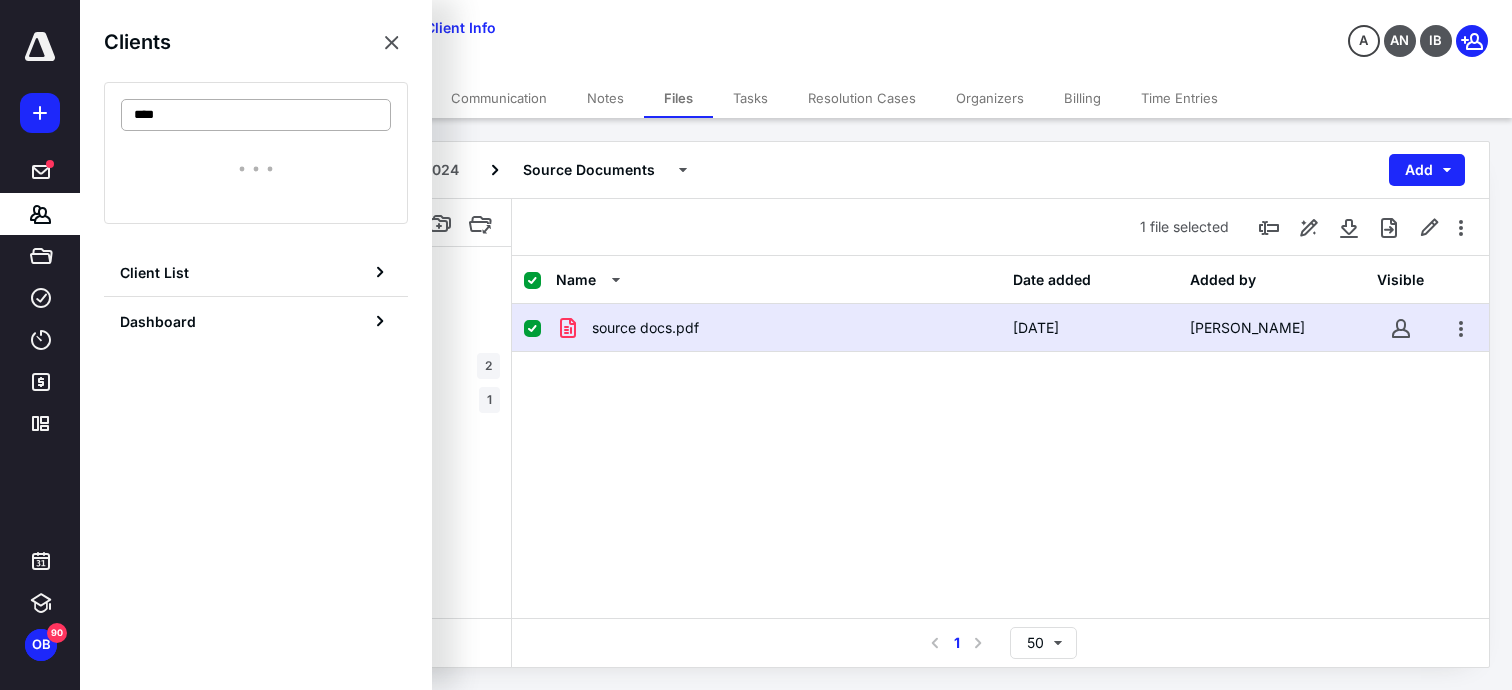 type on "*****" 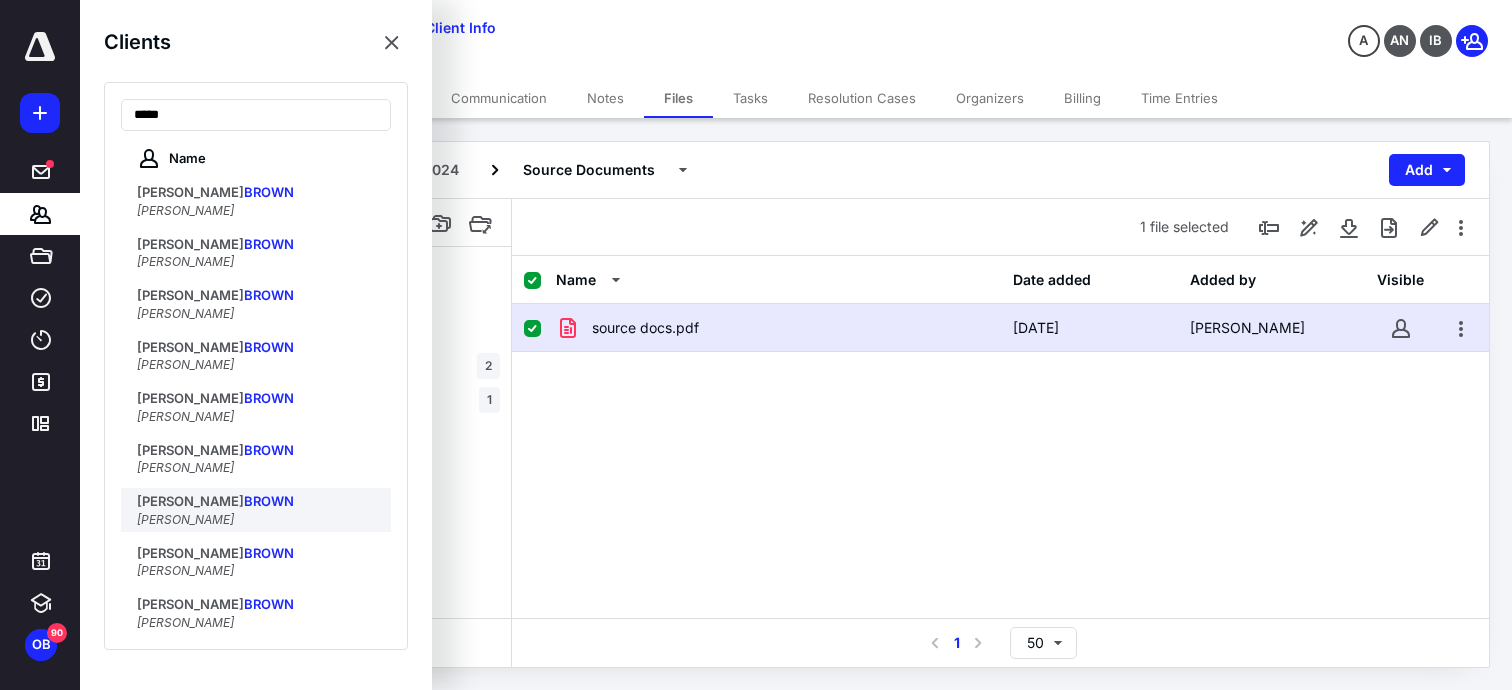click on "BROWN" at bounding box center [269, 501] 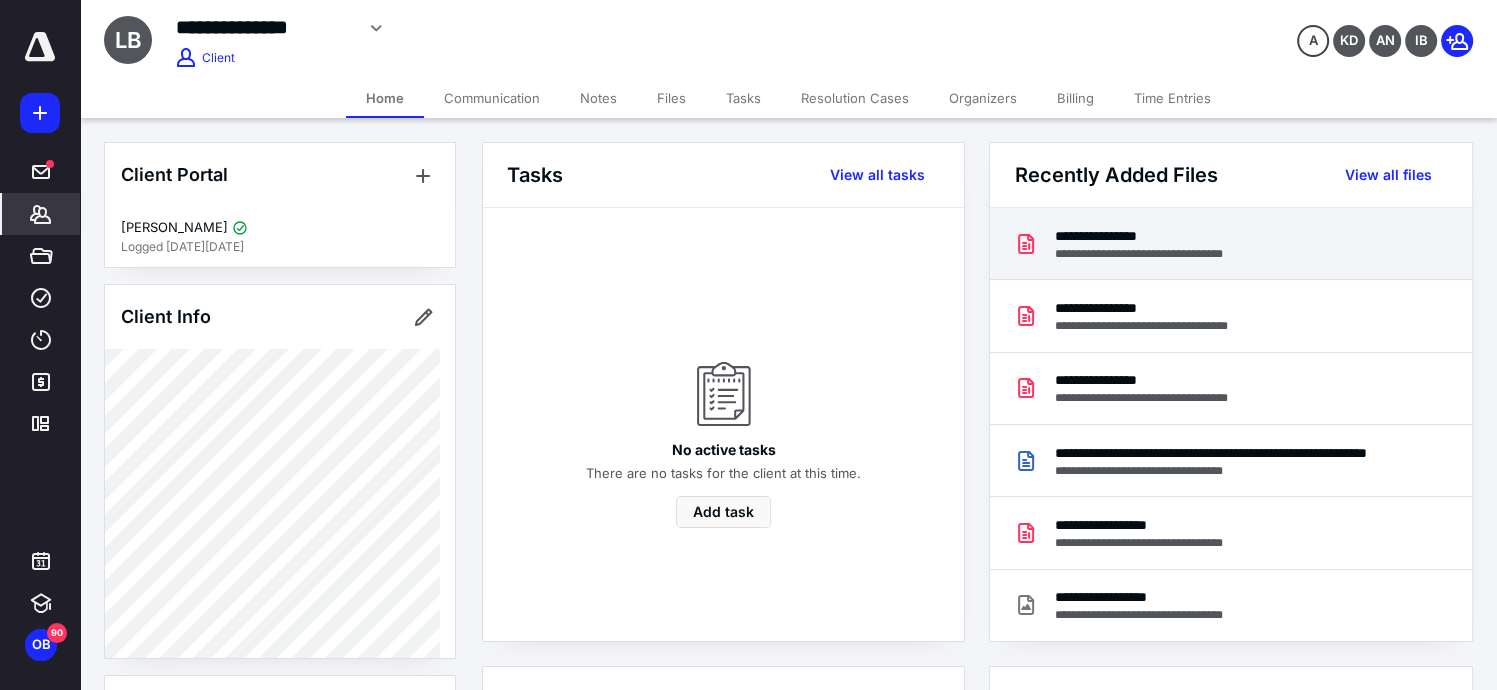 click on "**********" at bounding box center [1157, 236] 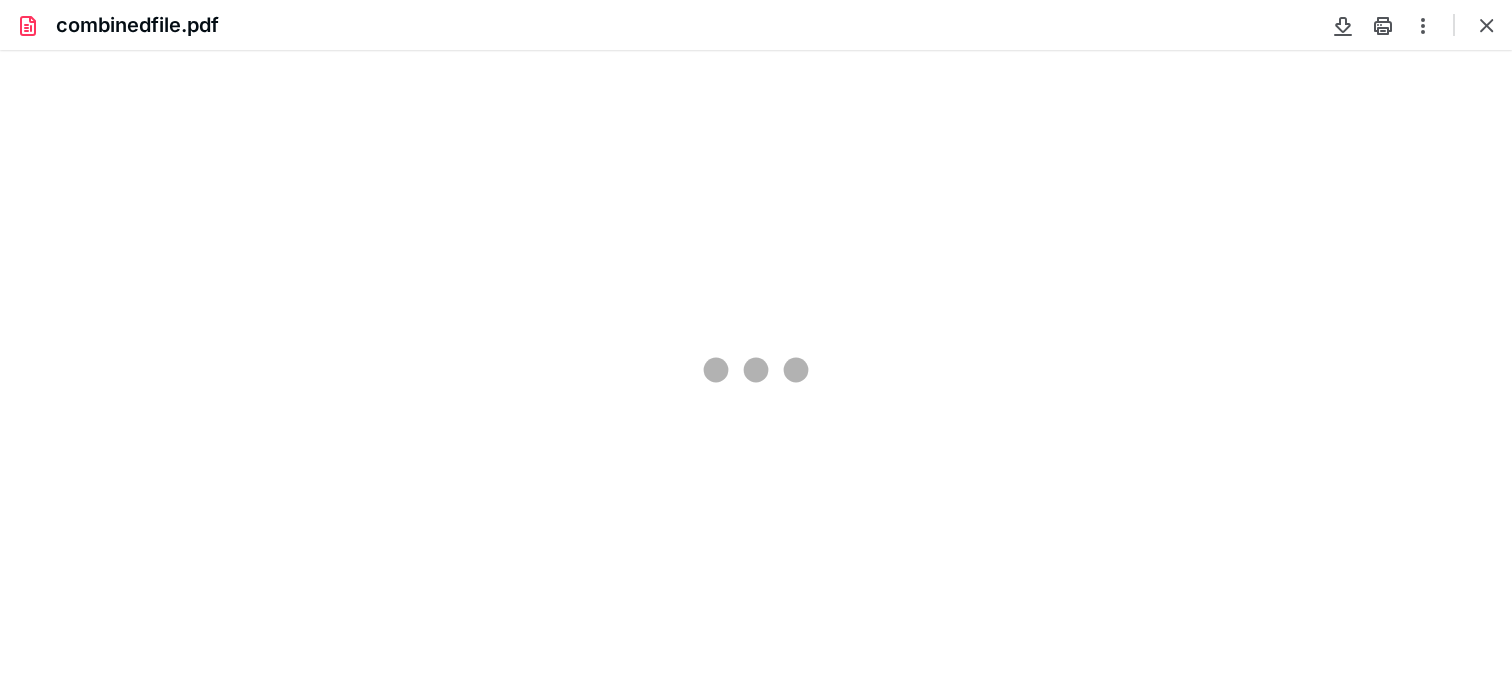 scroll, scrollTop: 0, scrollLeft: 0, axis: both 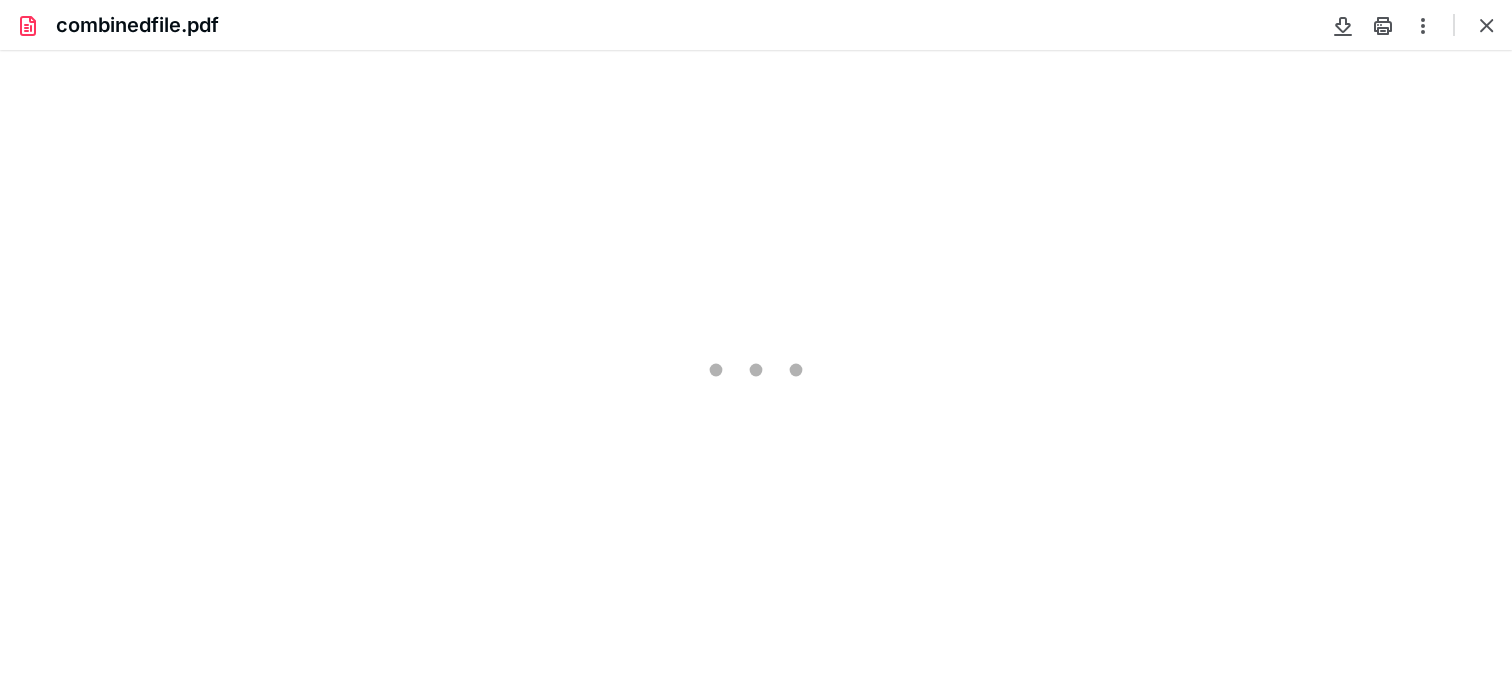 type on "76" 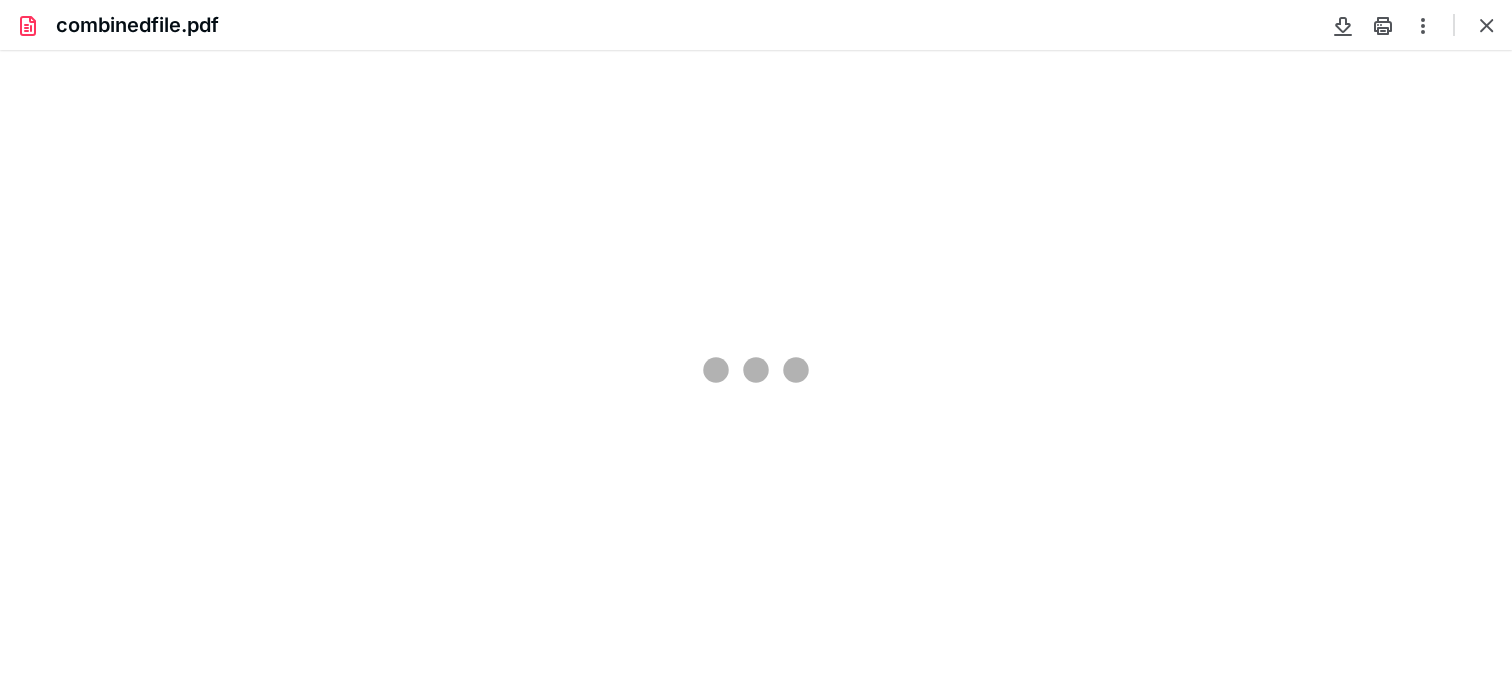 scroll, scrollTop: 39, scrollLeft: 0, axis: vertical 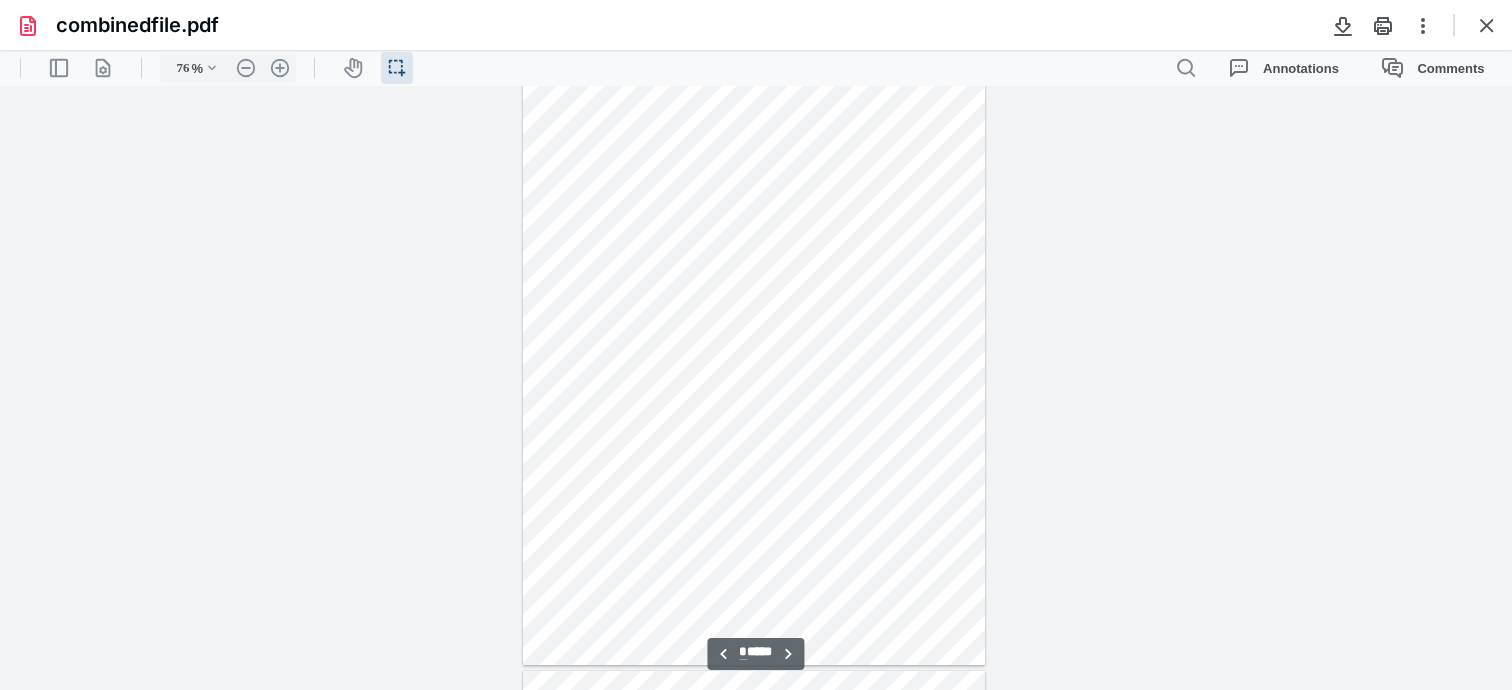 type on "*" 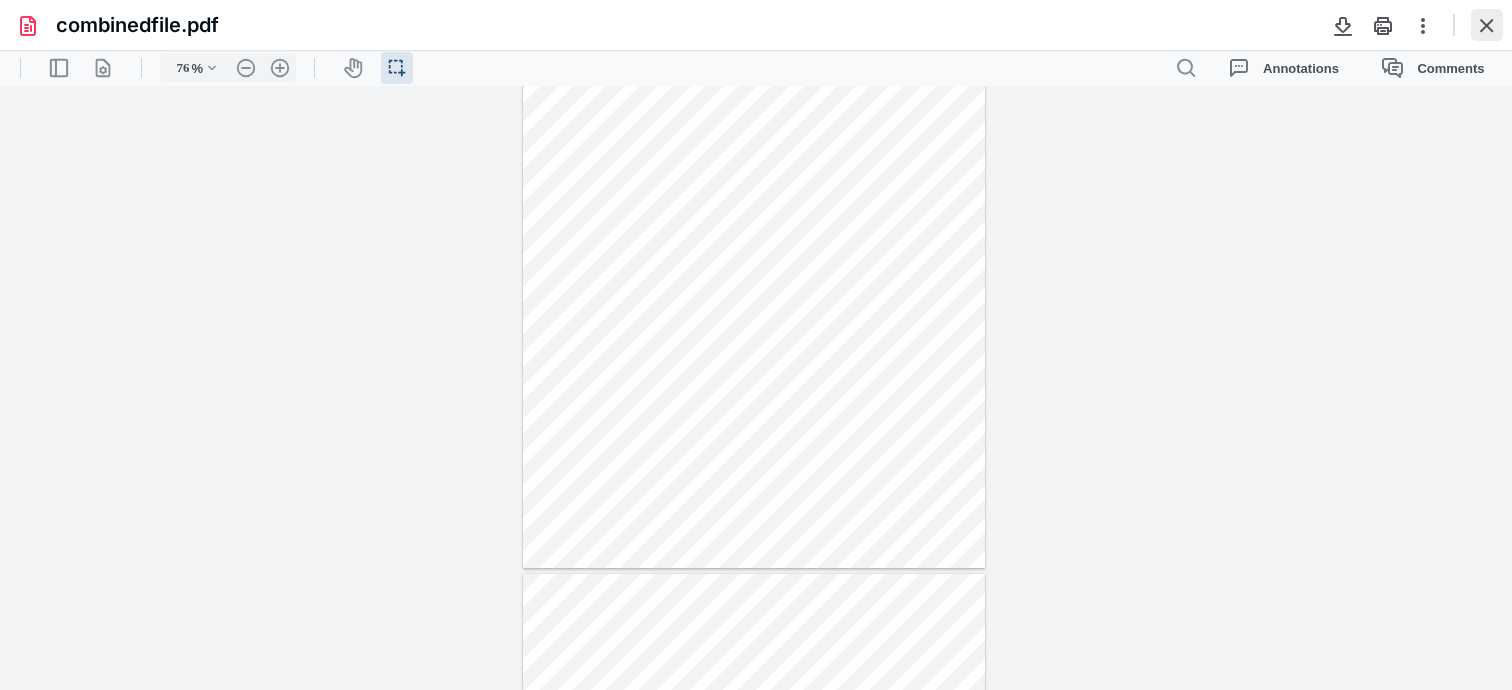 click at bounding box center [1487, 25] 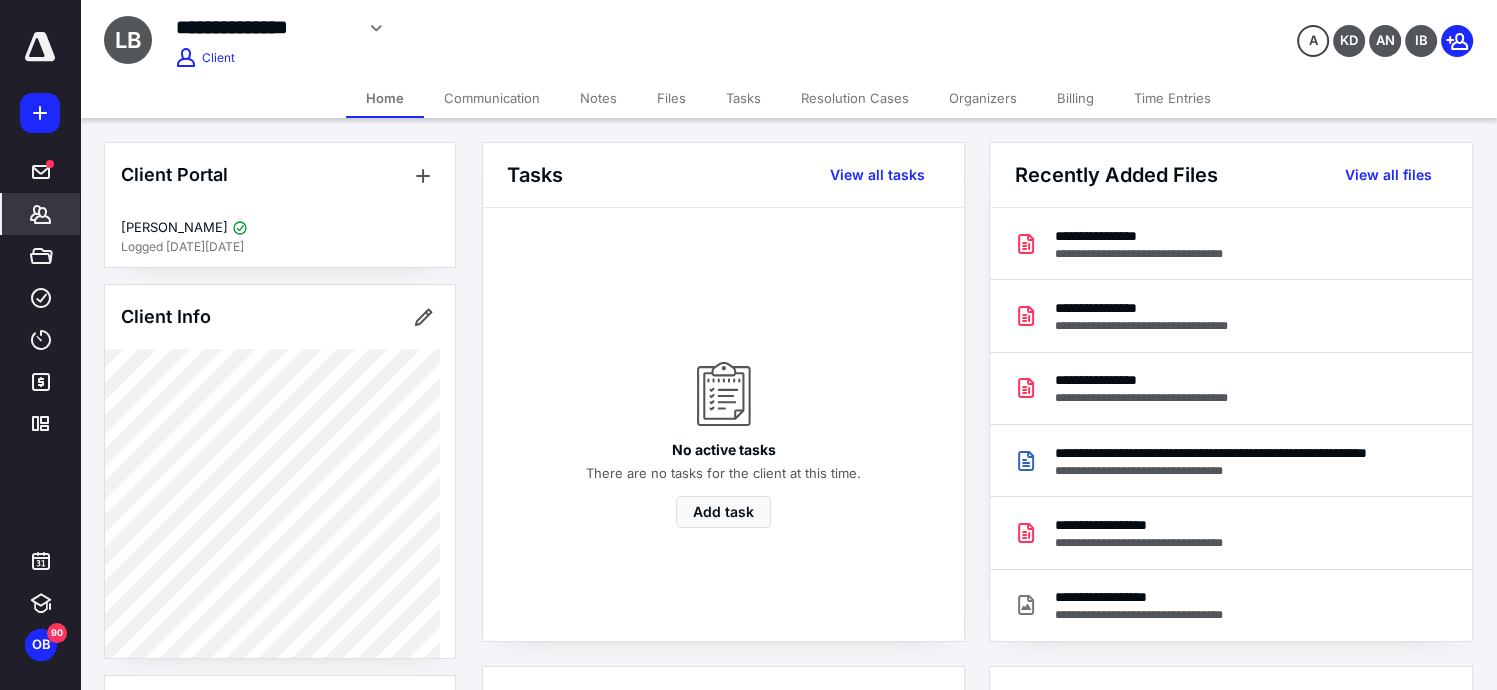 click on "Files" at bounding box center [671, 98] 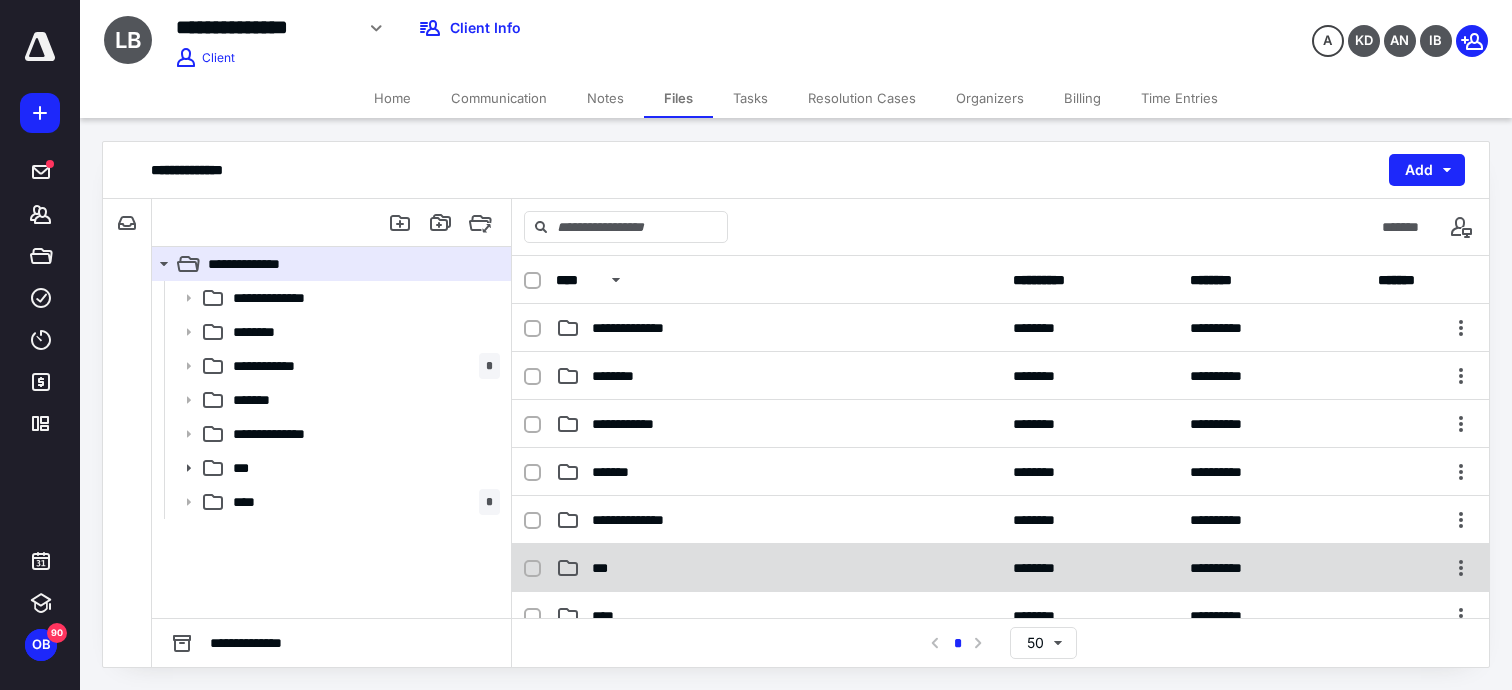 click on "***" at bounding box center (778, 568) 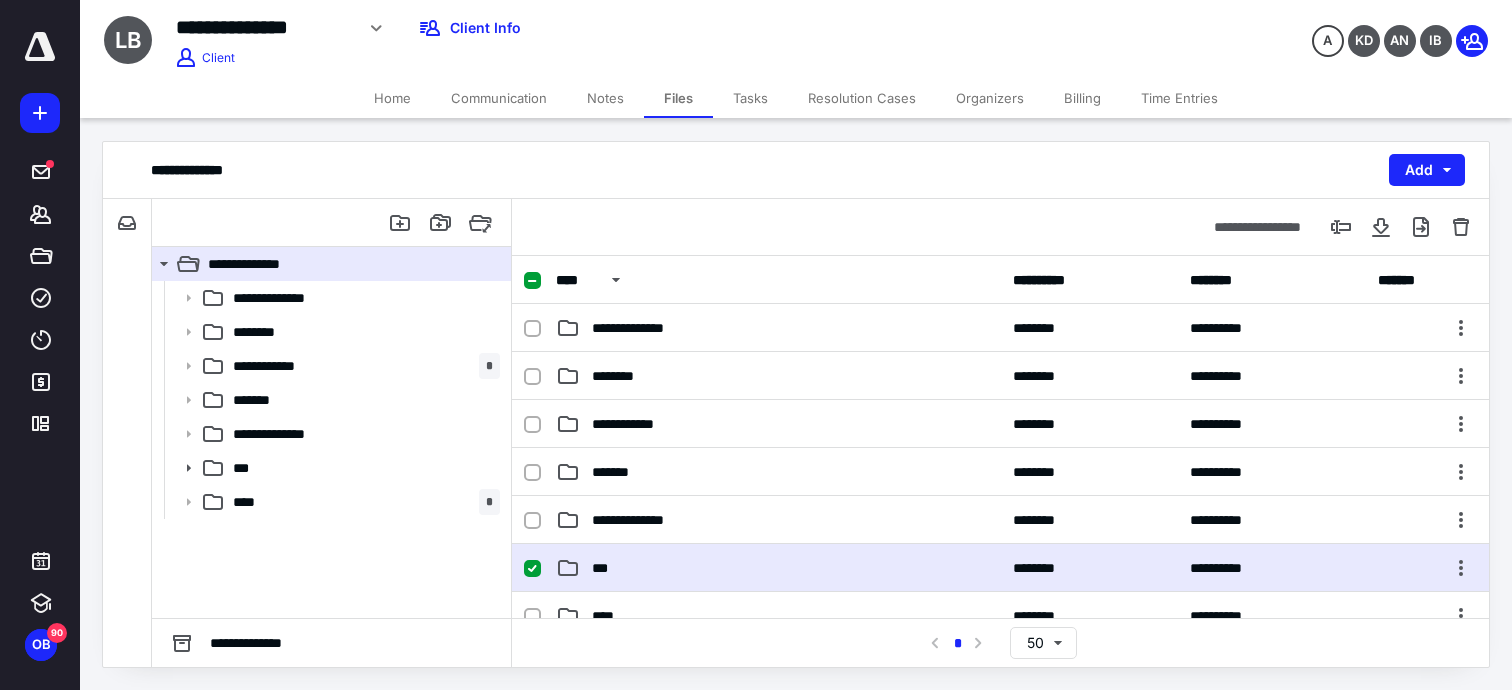 click on "***" at bounding box center [778, 568] 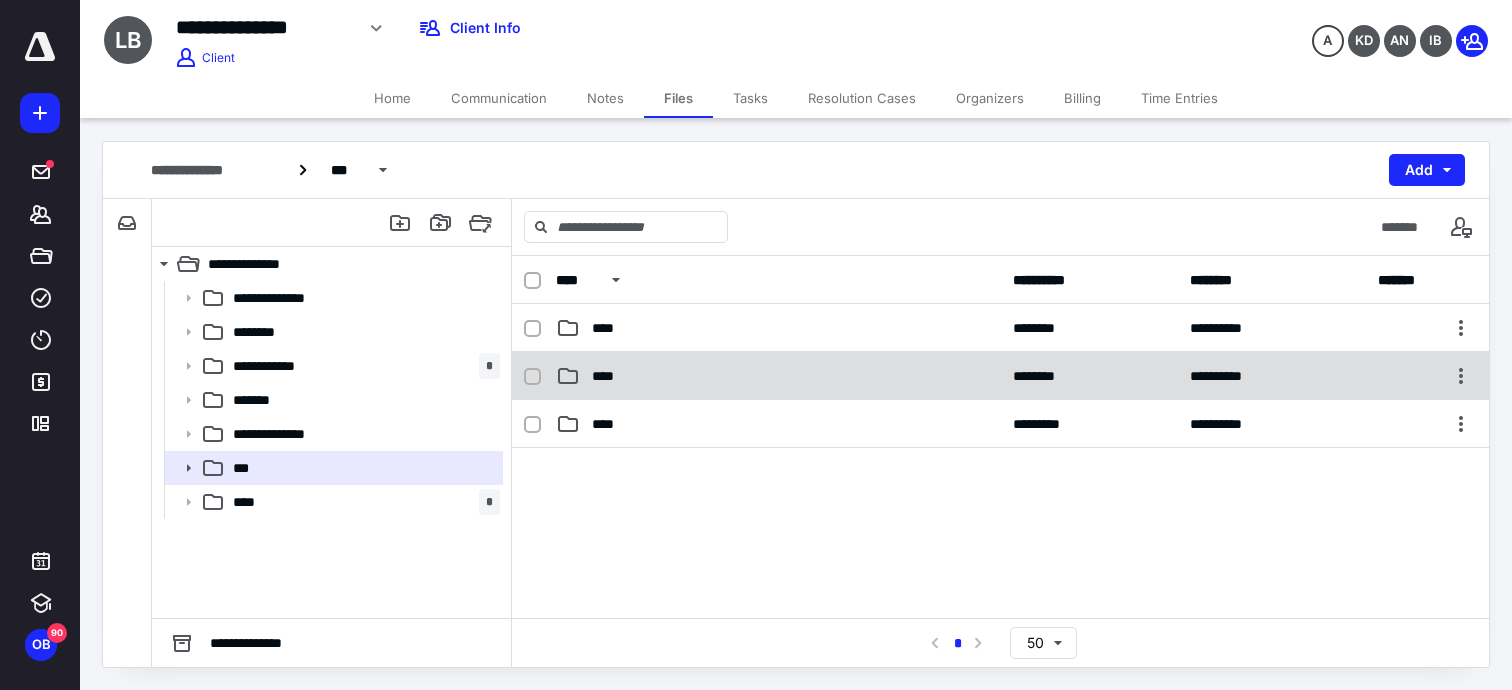 click on "****" at bounding box center [778, 376] 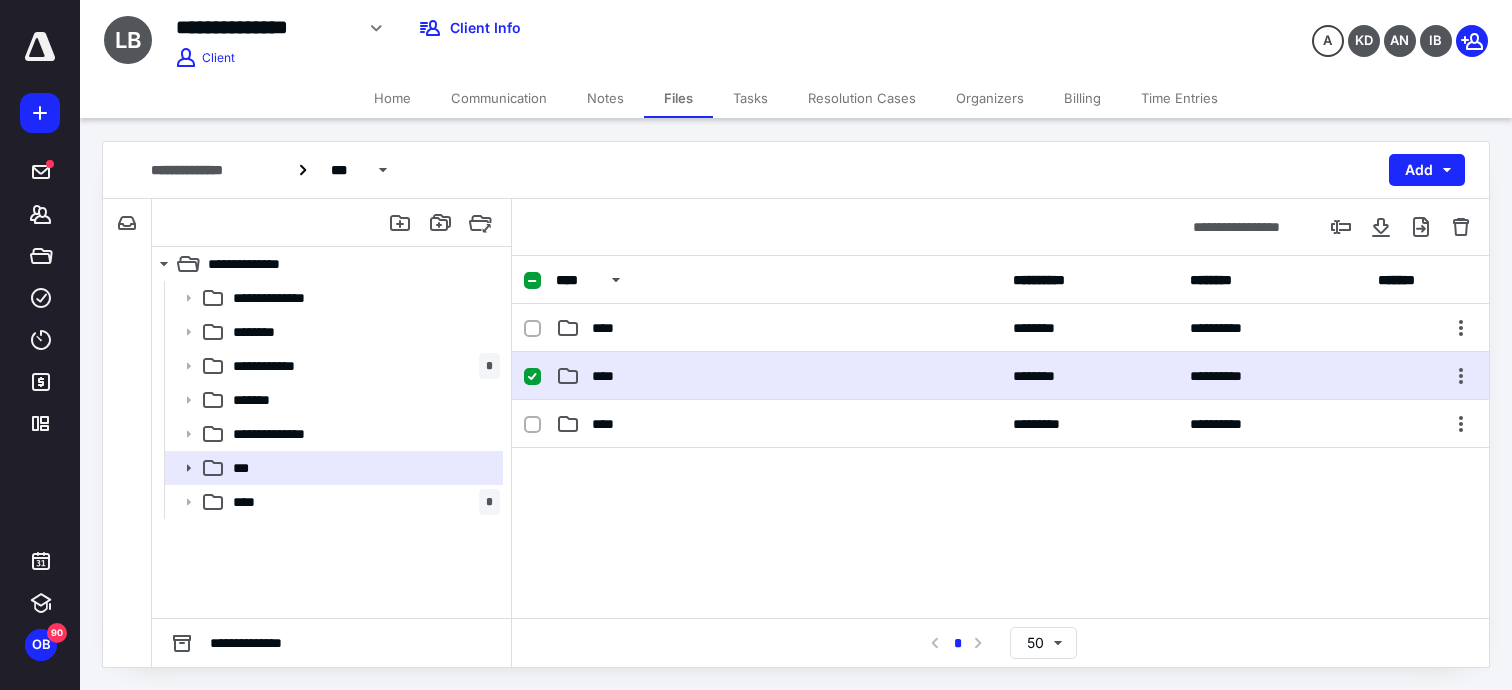 click on "****" at bounding box center (778, 376) 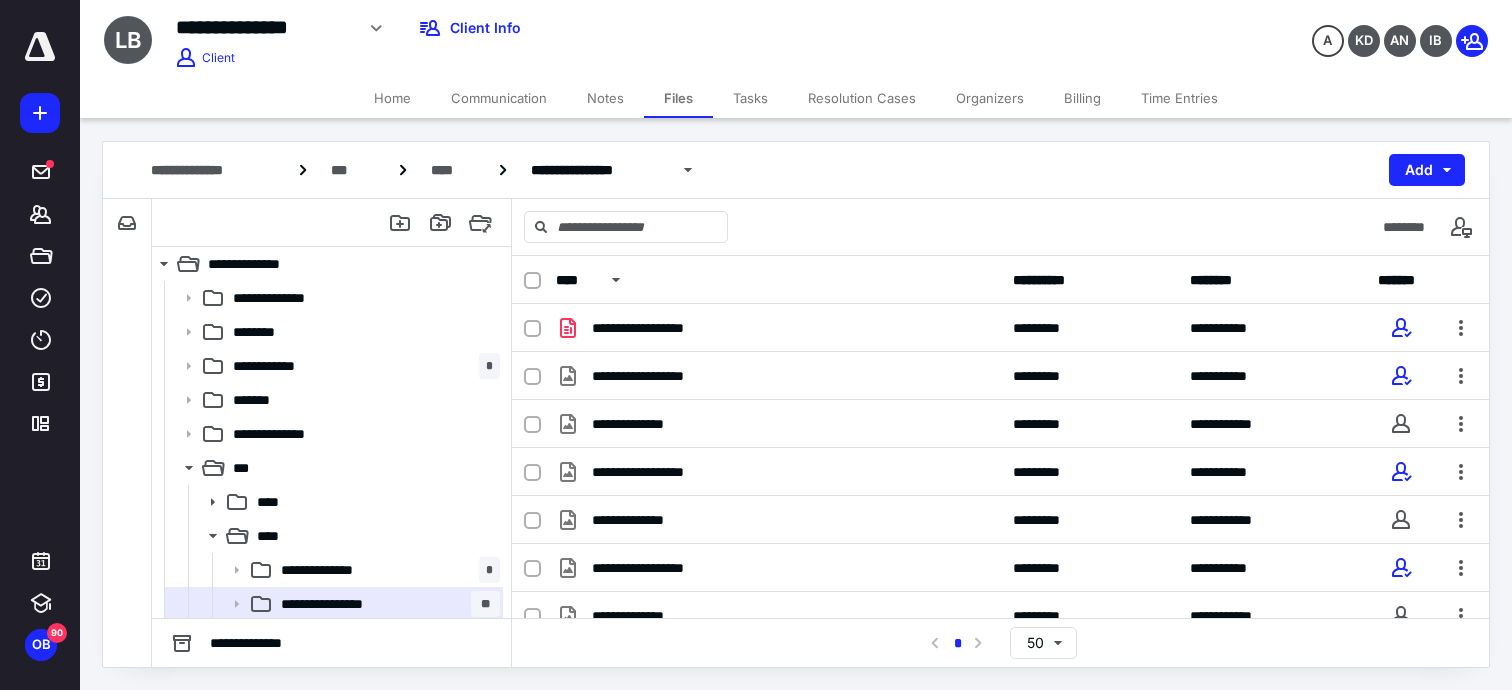 scroll, scrollTop: 593, scrollLeft: 0, axis: vertical 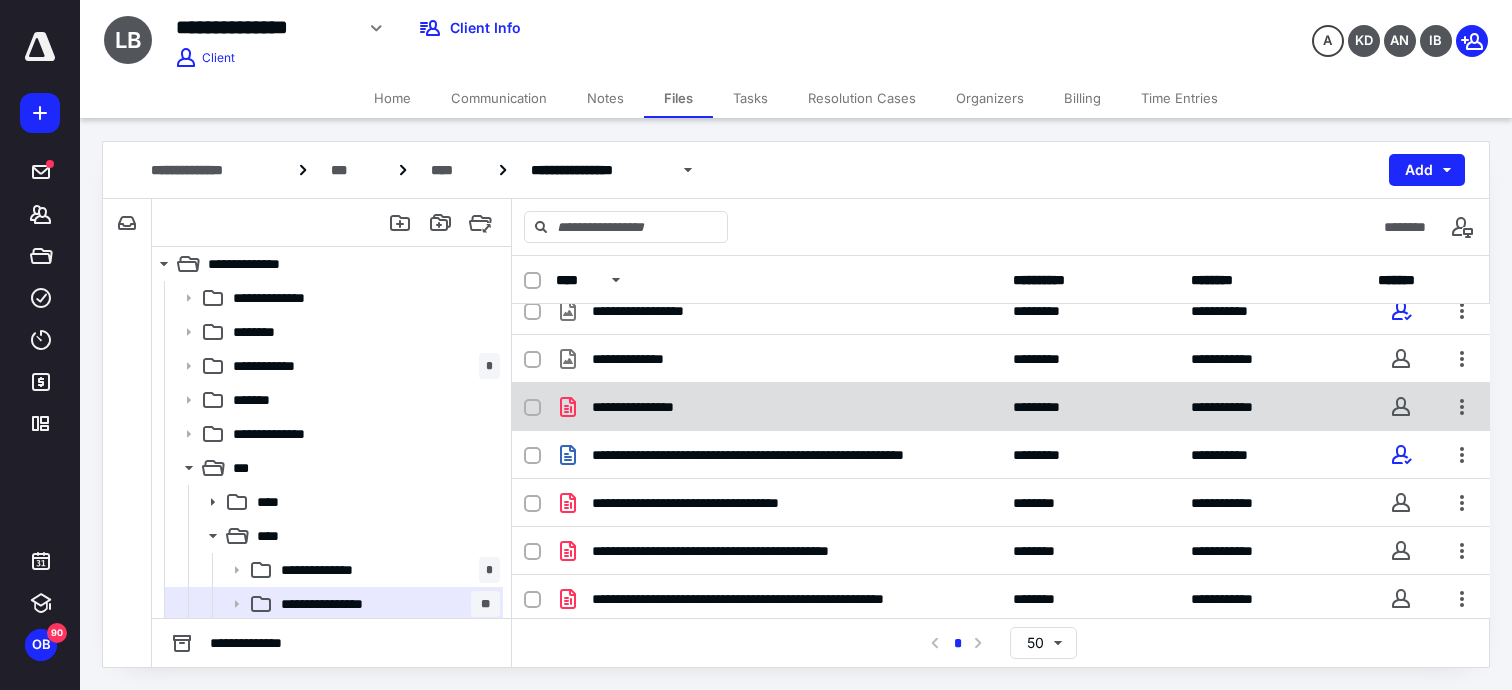click on "**********" at bounding box center (778, 407) 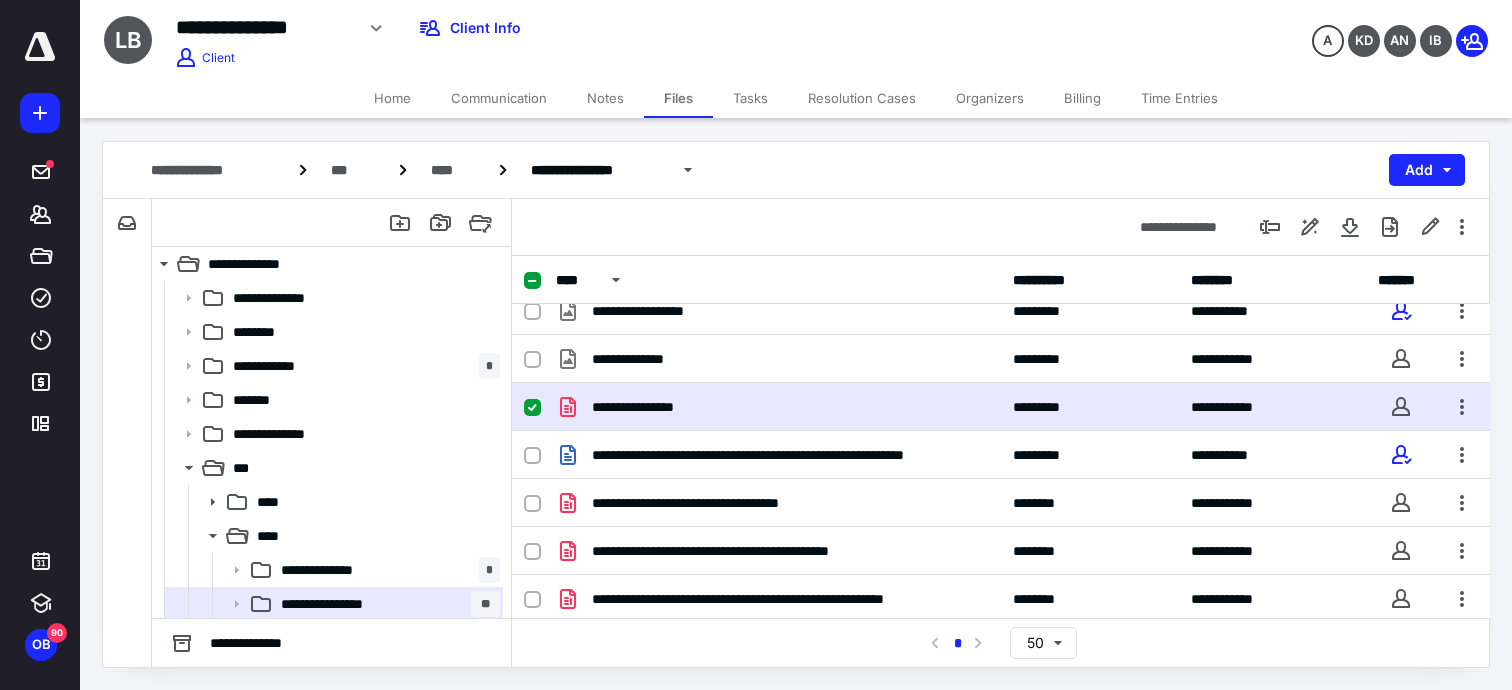 click on "**********" at bounding box center [778, 407] 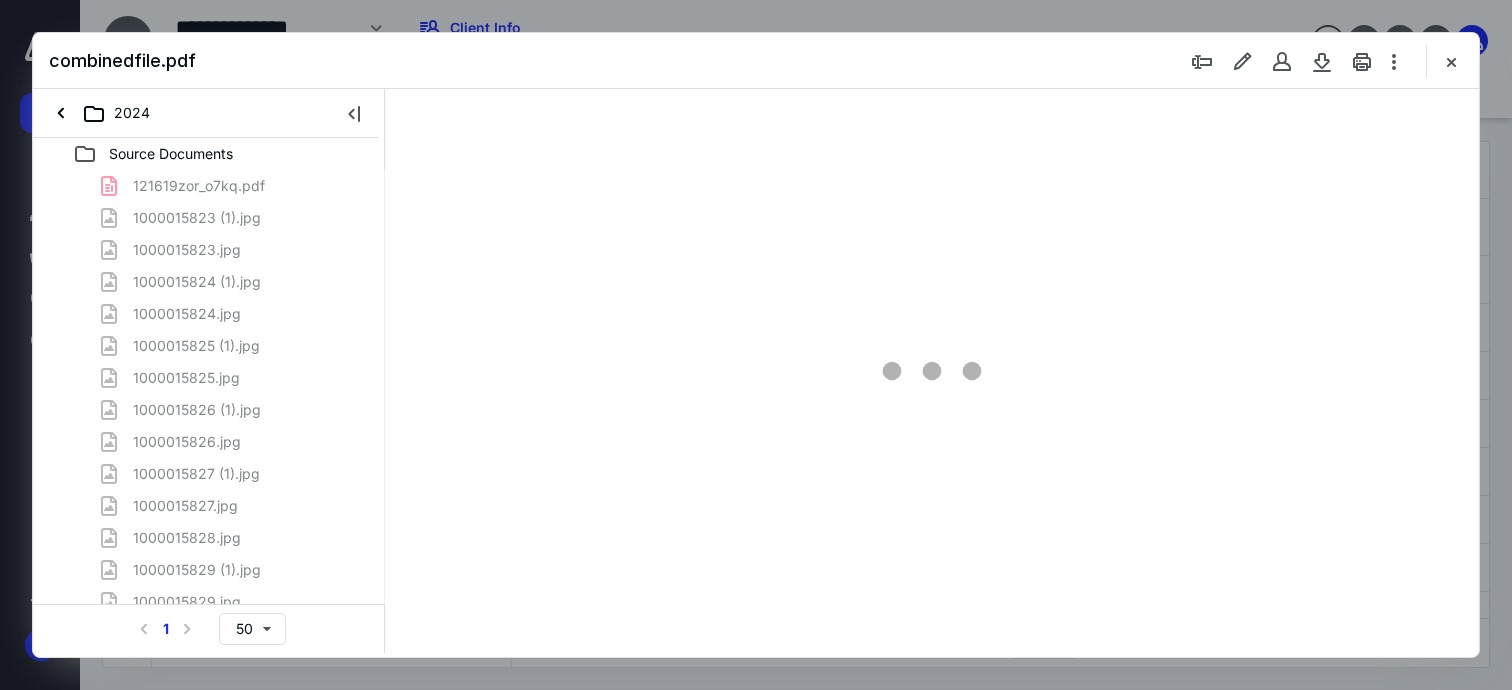 scroll, scrollTop: 593, scrollLeft: 0, axis: vertical 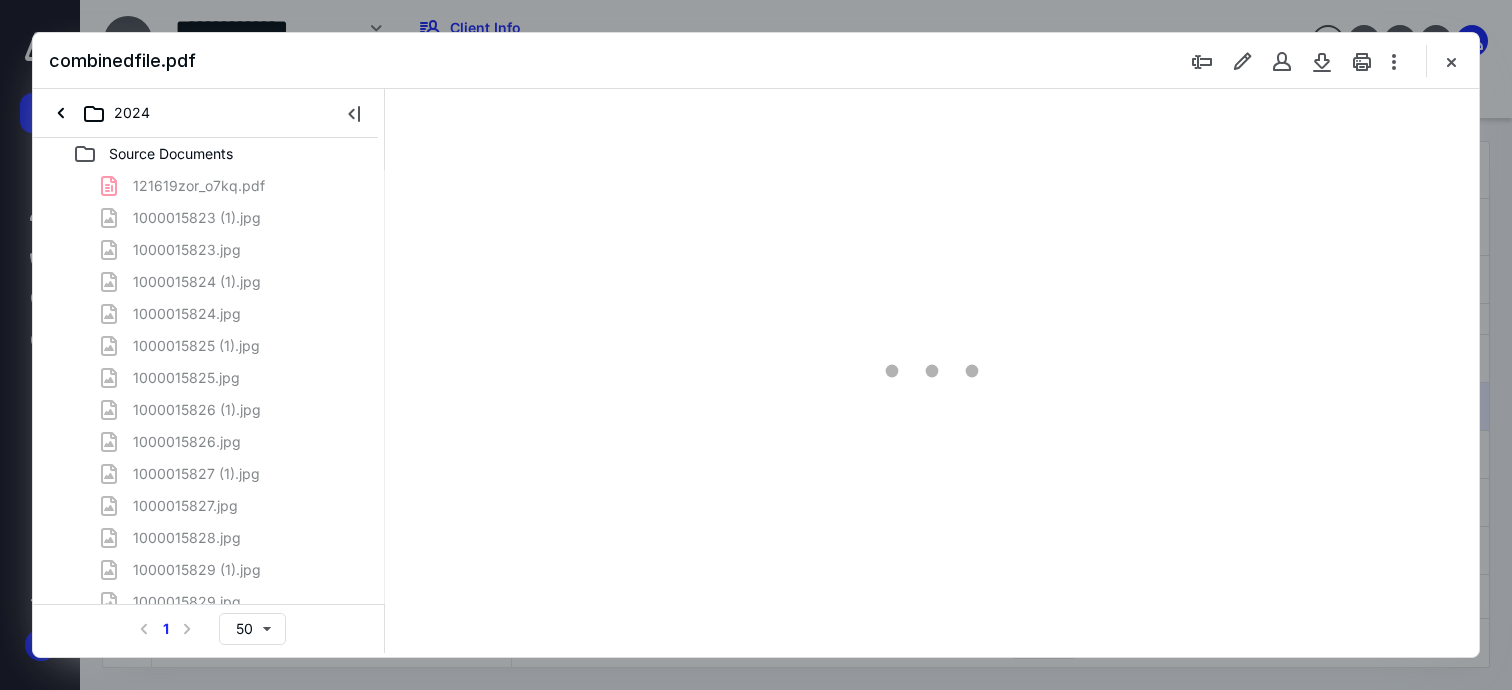type on "61" 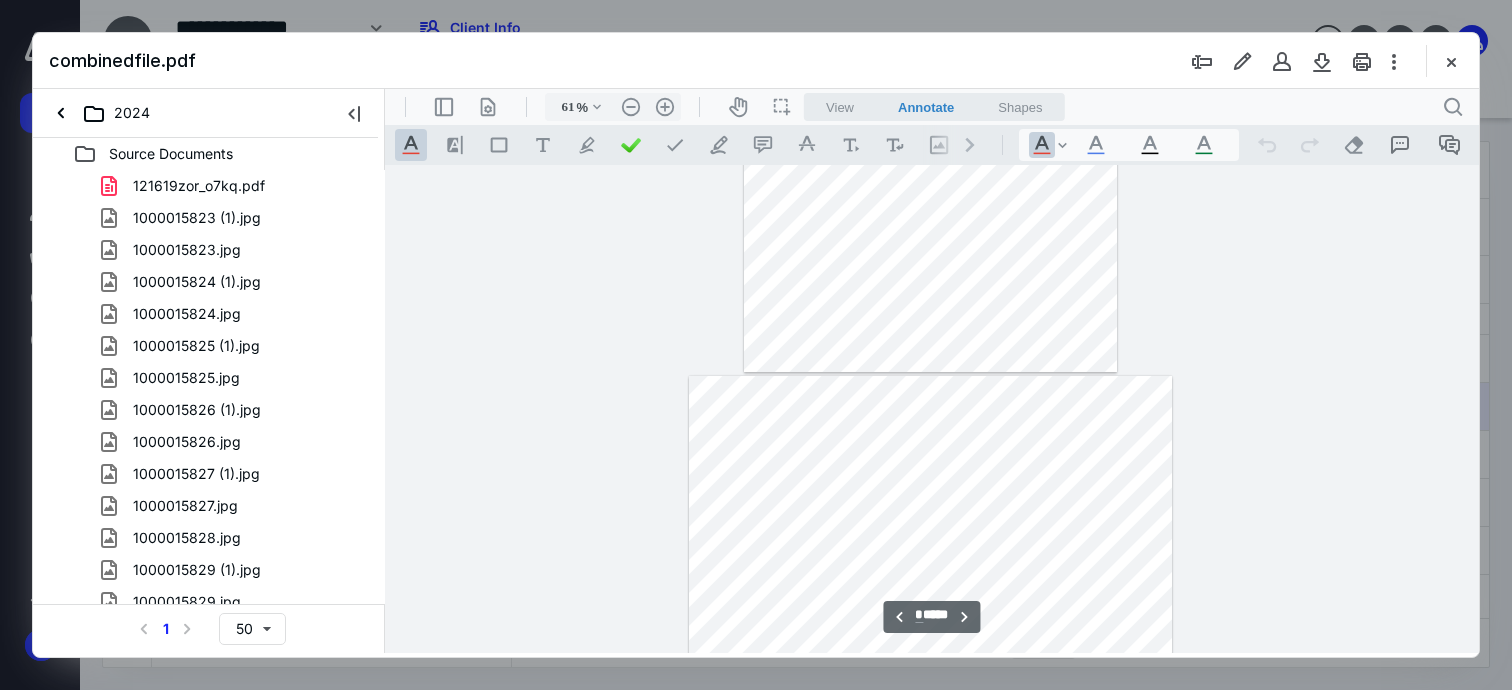 scroll, scrollTop: 3700, scrollLeft: 0, axis: vertical 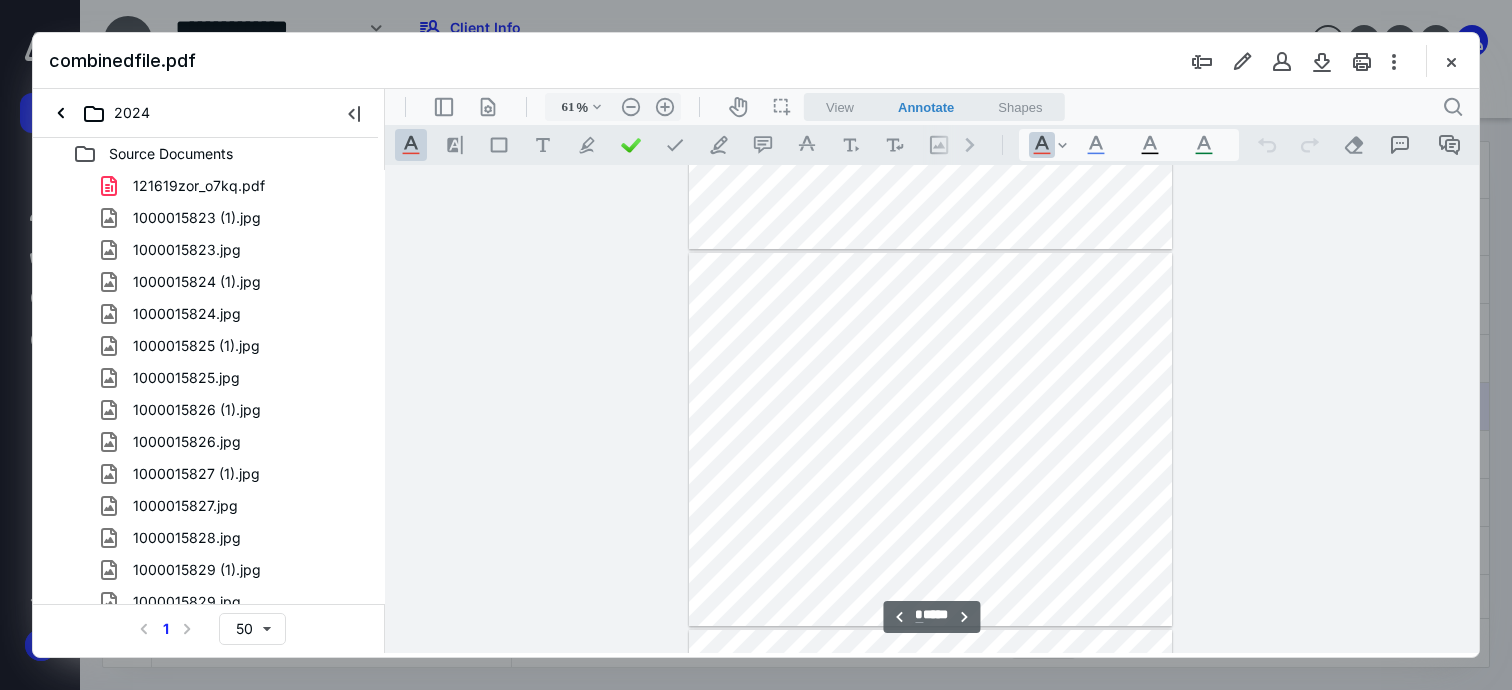 type on "**" 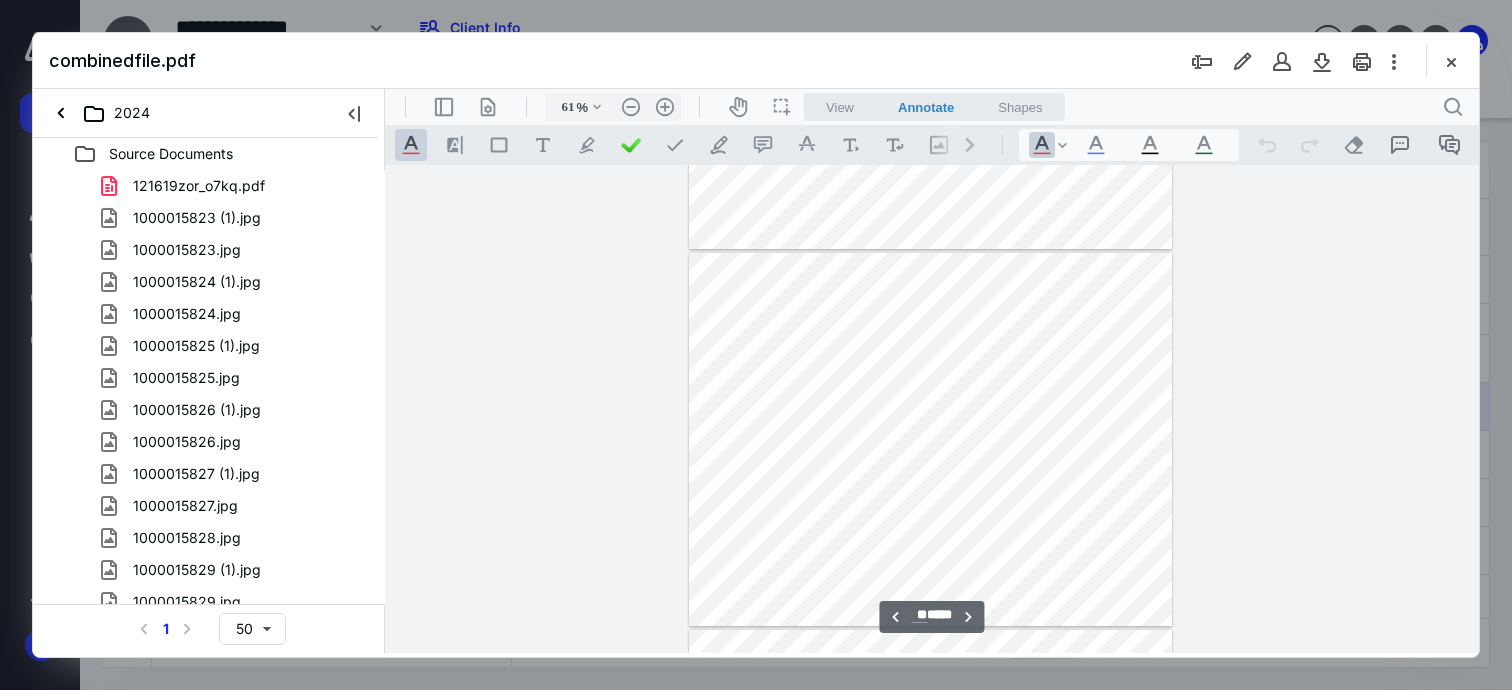 scroll, scrollTop: 4100, scrollLeft: 0, axis: vertical 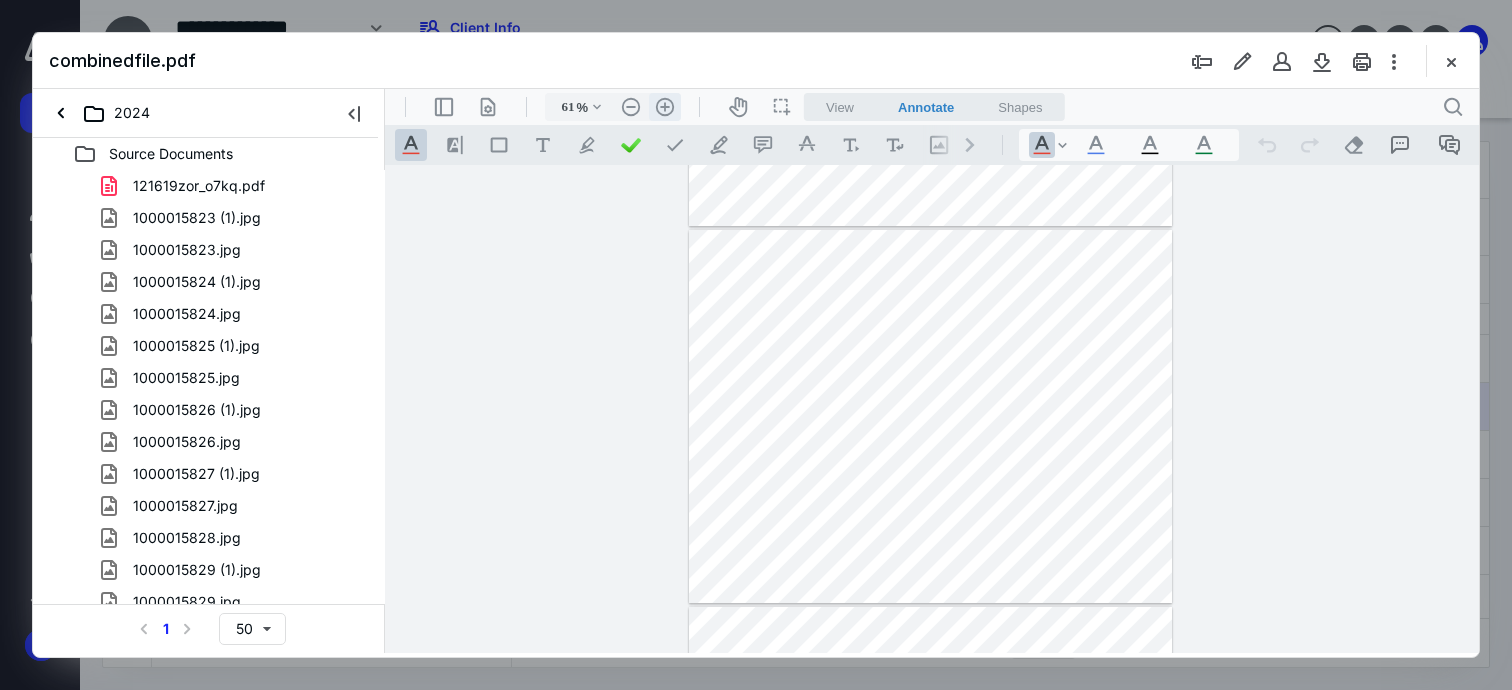 click on ".cls-1{fill:#abb0c4;} icon - header - zoom - in - line" at bounding box center (665, 107) 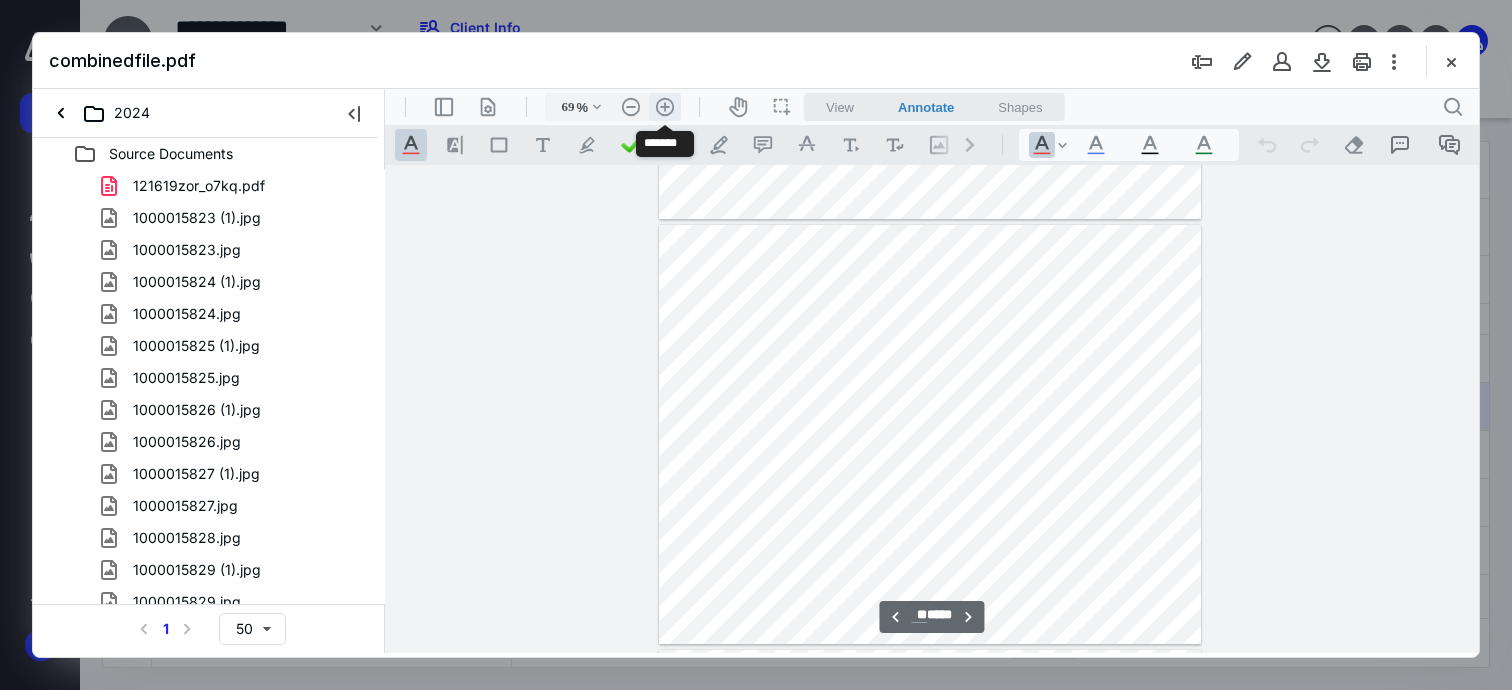click on ".cls-1{fill:#abb0c4;} icon - header - zoom - in - line" at bounding box center (665, 107) 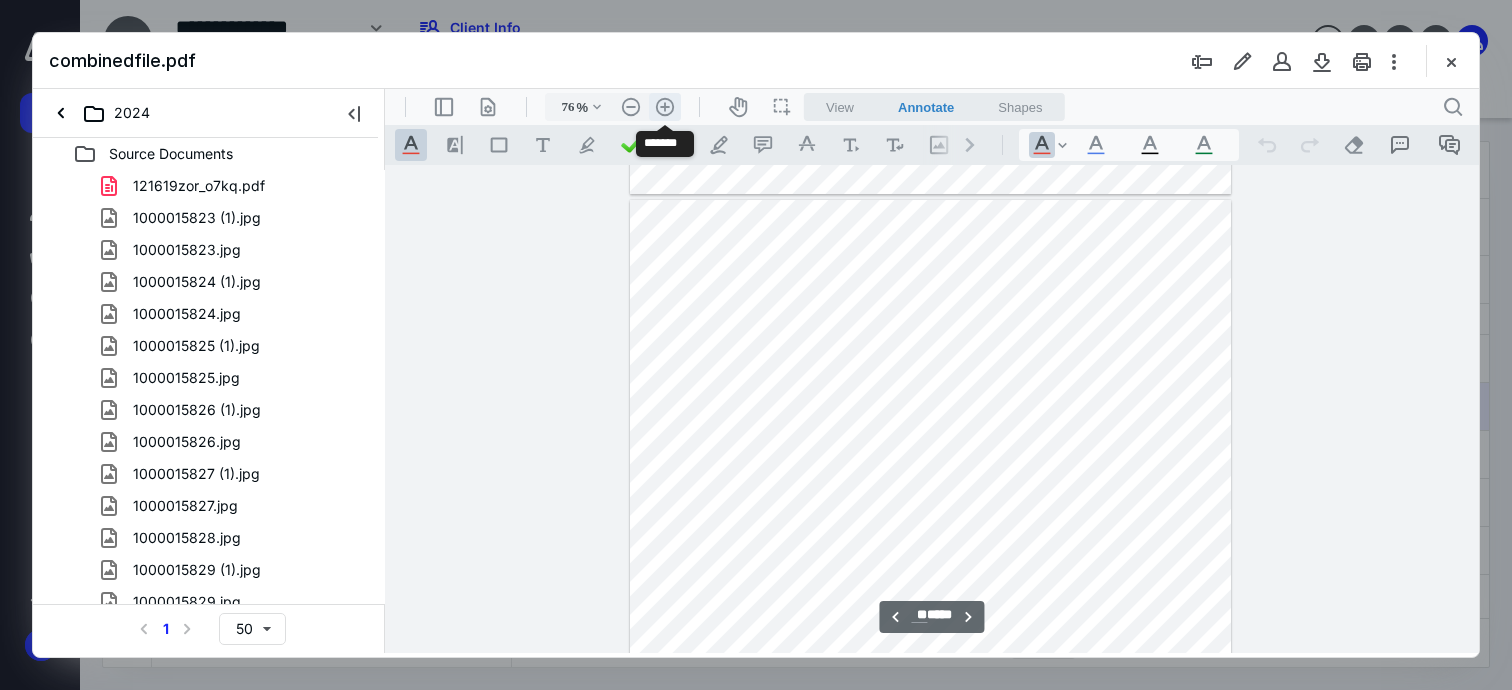 click on ".cls-1{fill:#abb0c4;} icon - header - zoom - in - line" at bounding box center (665, 107) 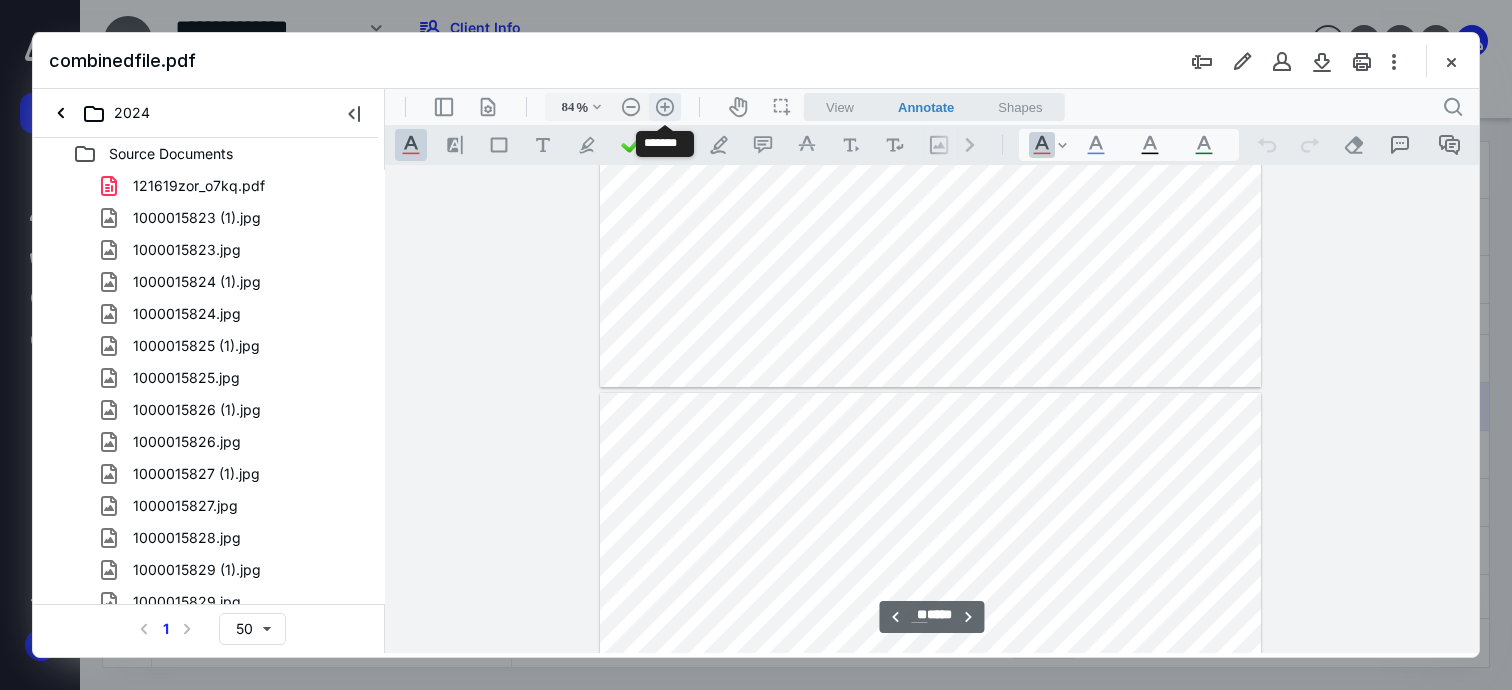 click on ".cls-1{fill:#abb0c4;} icon - header - zoom - in - line" at bounding box center [665, 107] 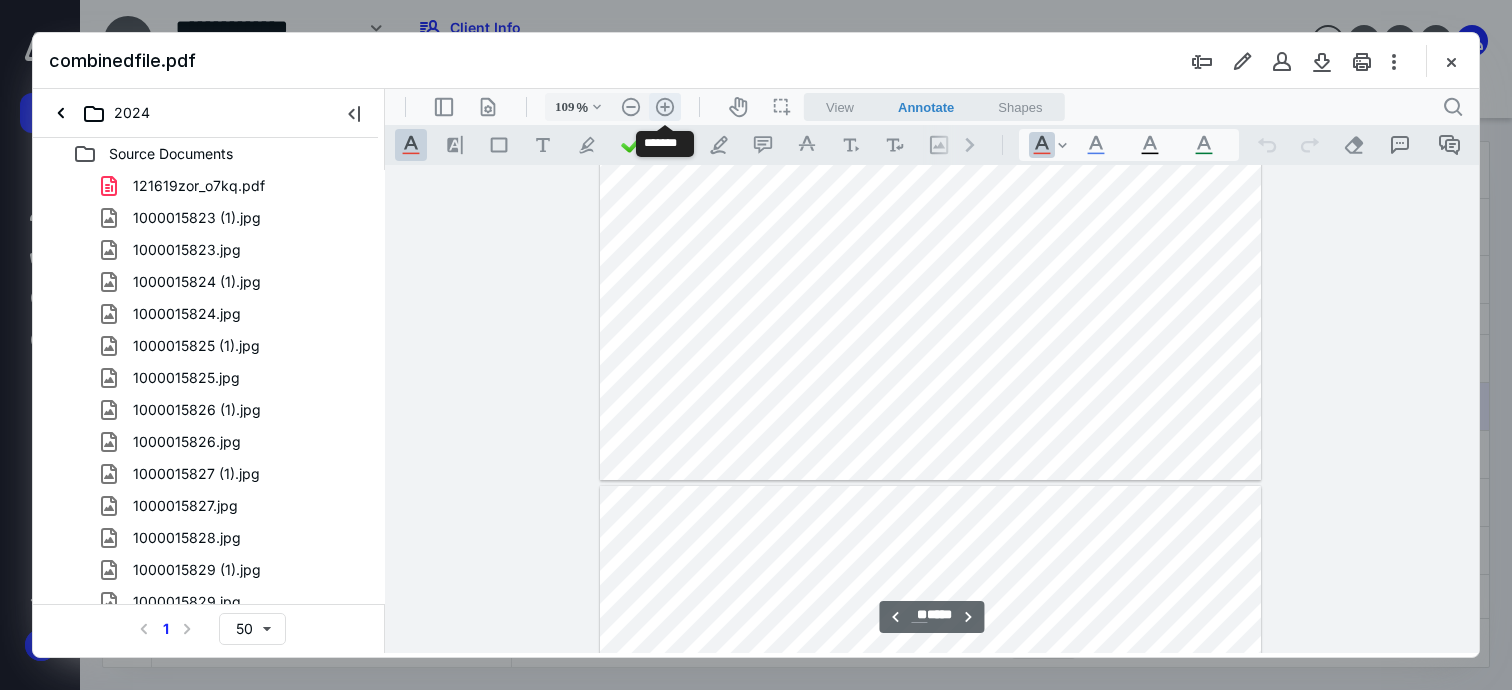 click on ".cls-1{fill:#abb0c4;} icon - header - zoom - in - line" at bounding box center [665, 107] 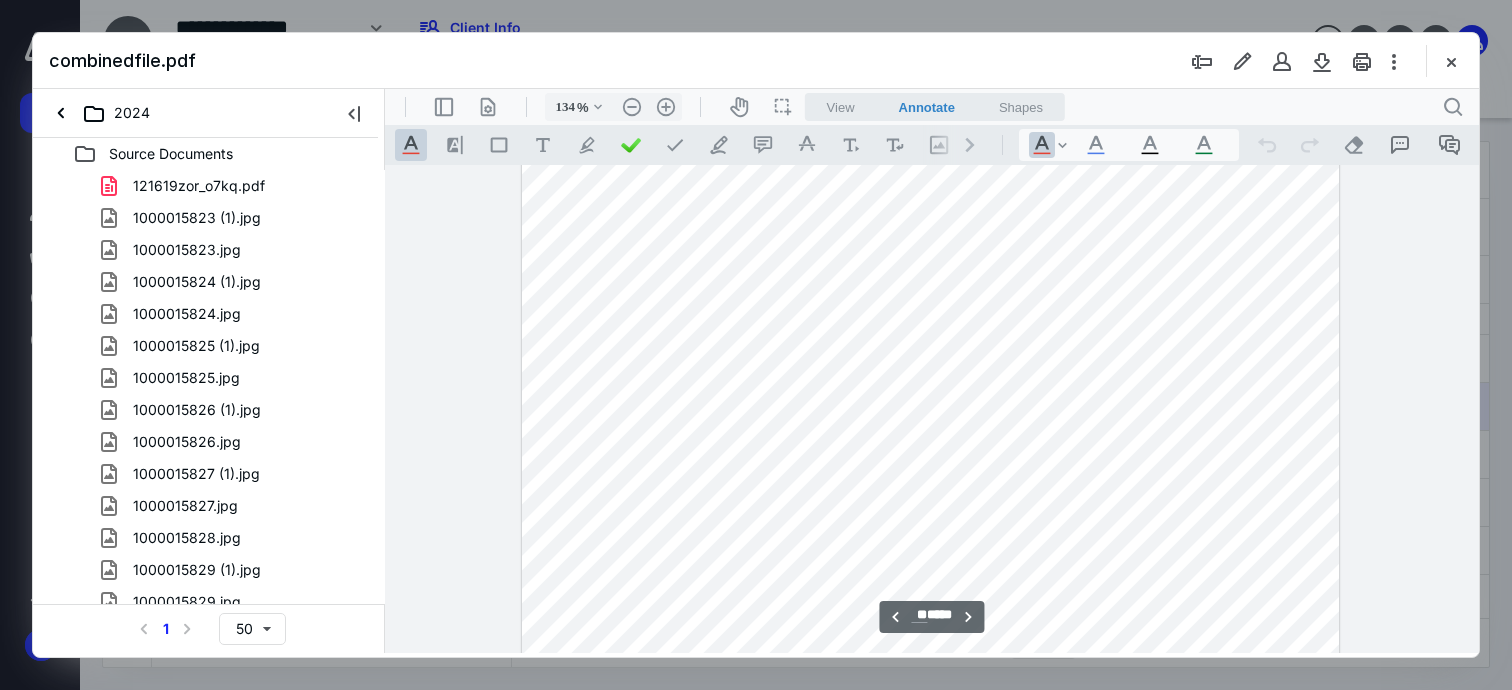 scroll, scrollTop: 30155, scrollLeft: 0, axis: vertical 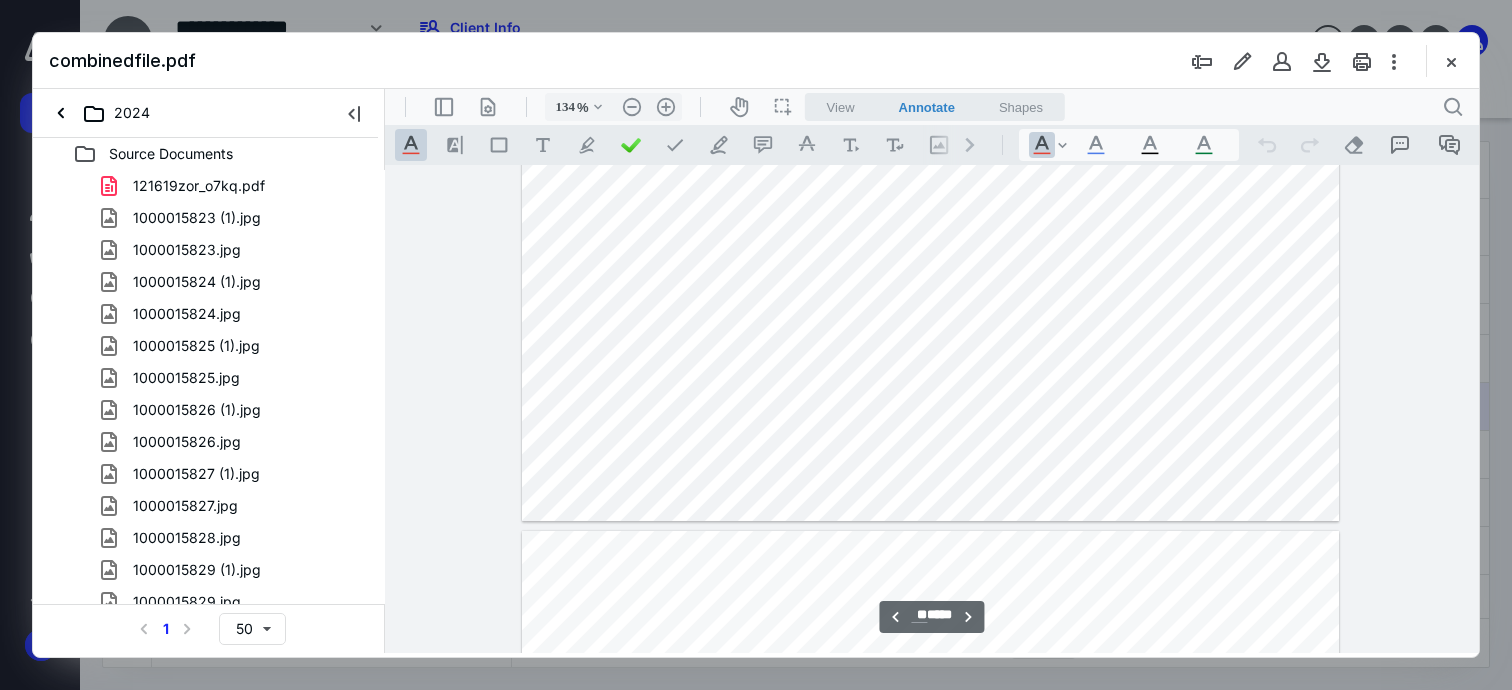 type on "**" 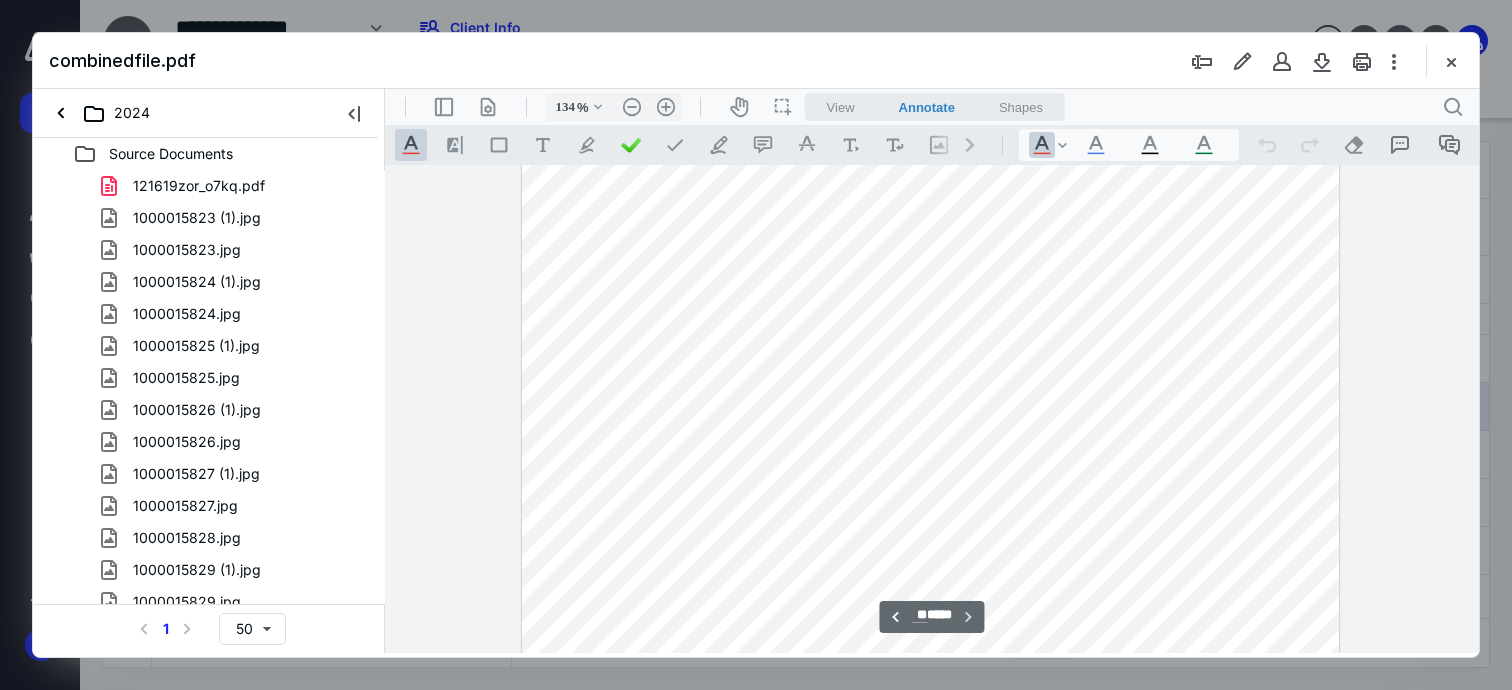 scroll, scrollTop: 61719, scrollLeft: 0, axis: vertical 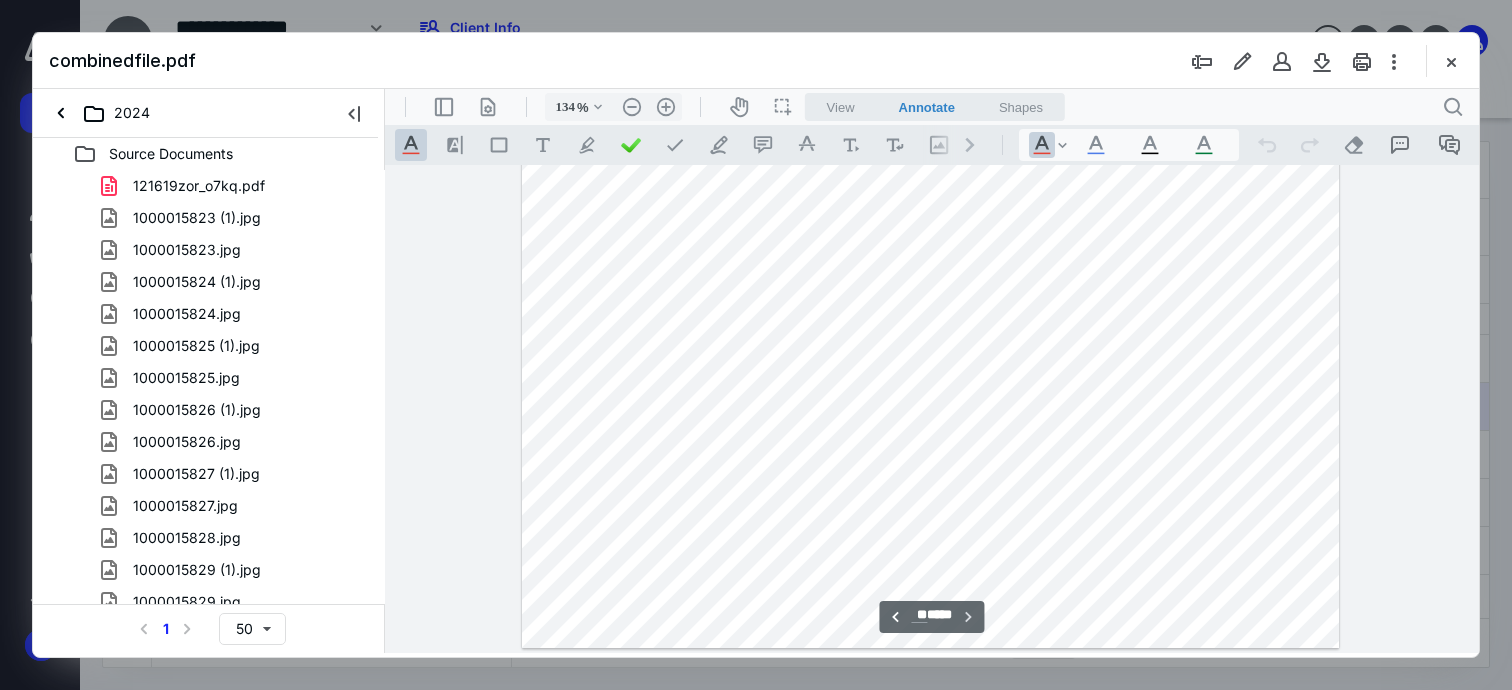 drag, startPoint x: 1473, startPoint y: 406, endPoint x: 1863, endPoint y: 746, distance: 517.39734 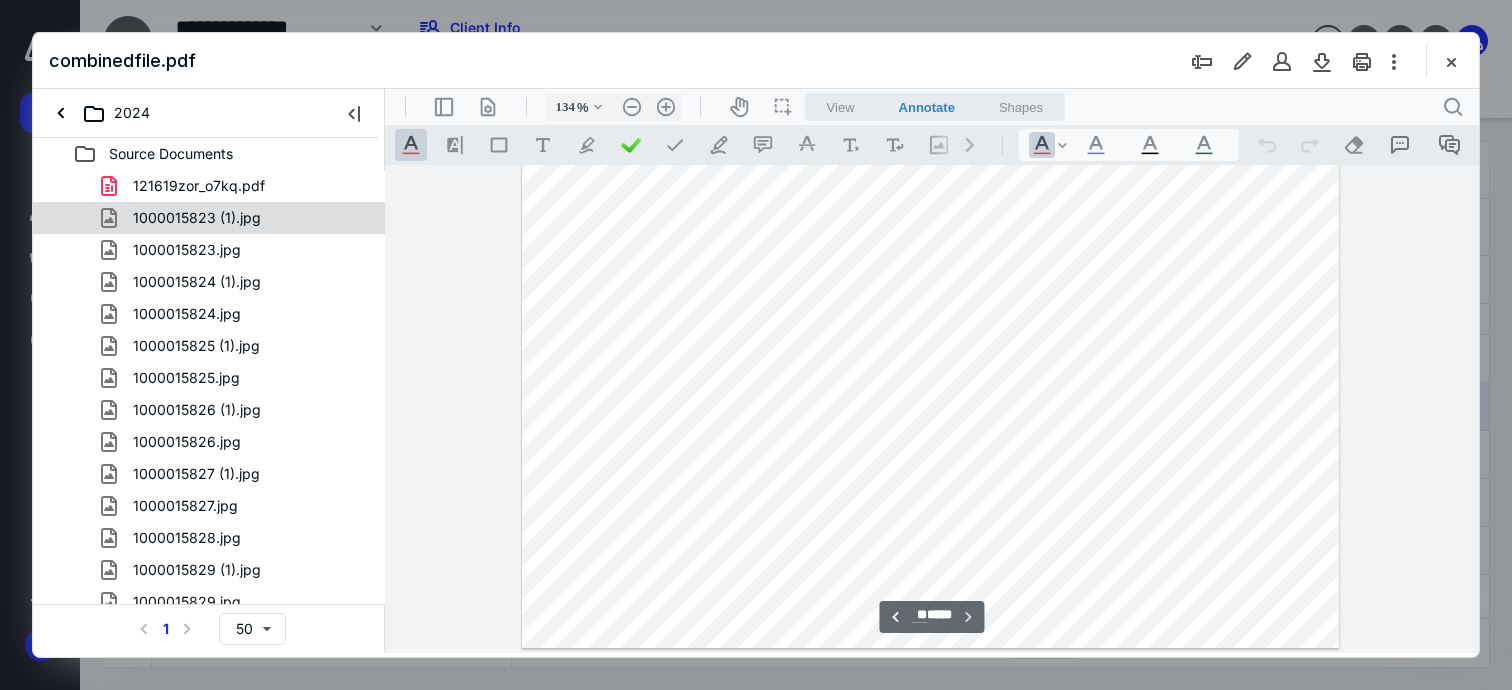 click on "1000015823 (1).jpg" at bounding box center (197, 218) 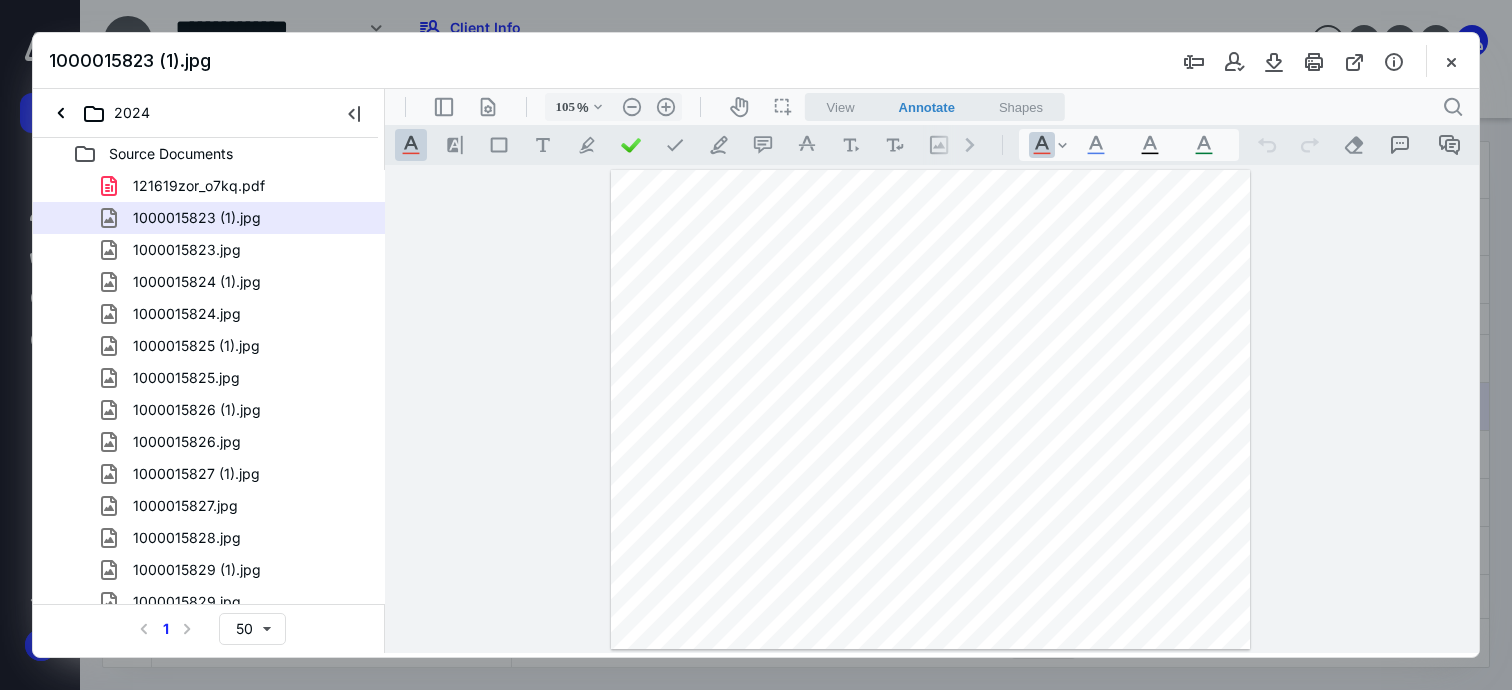 scroll, scrollTop: 0, scrollLeft: 0, axis: both 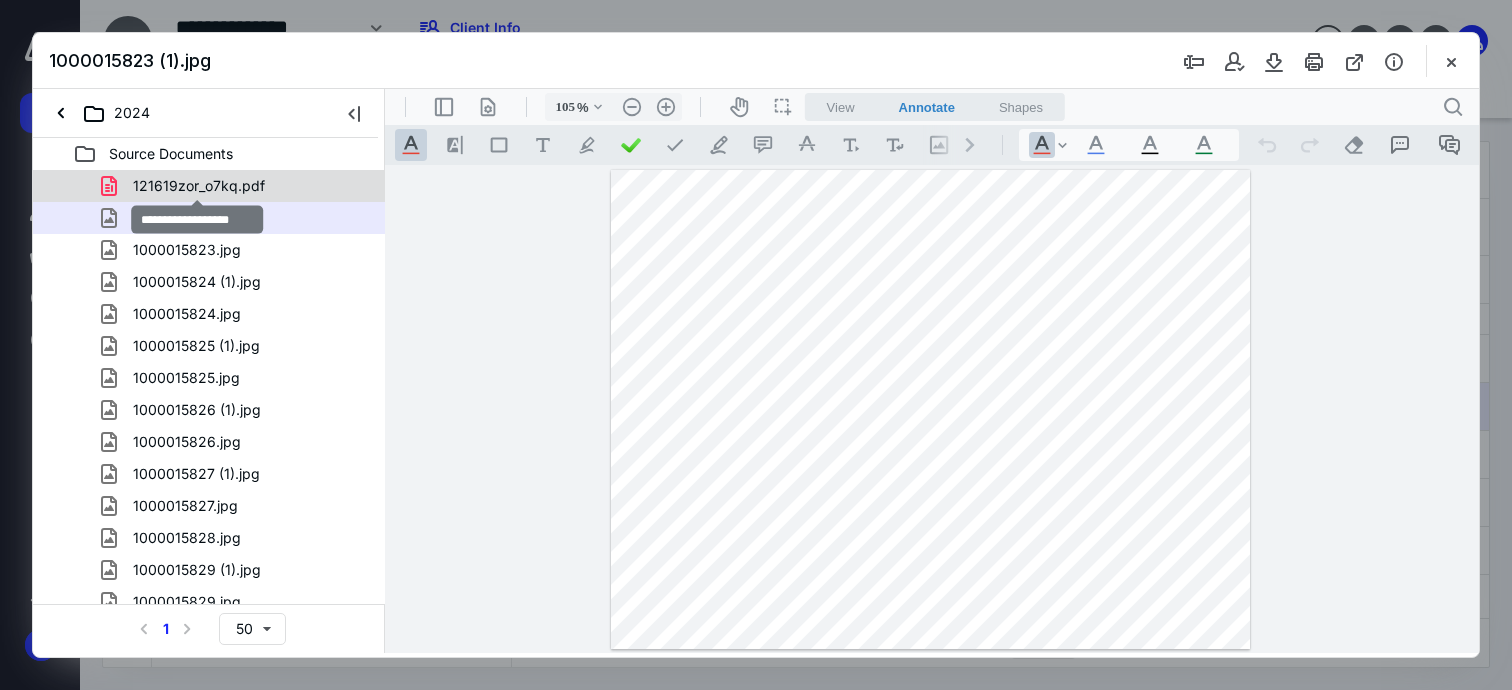 click on "121619zor_o7kq.pdf" at bounding box center (199, 186) 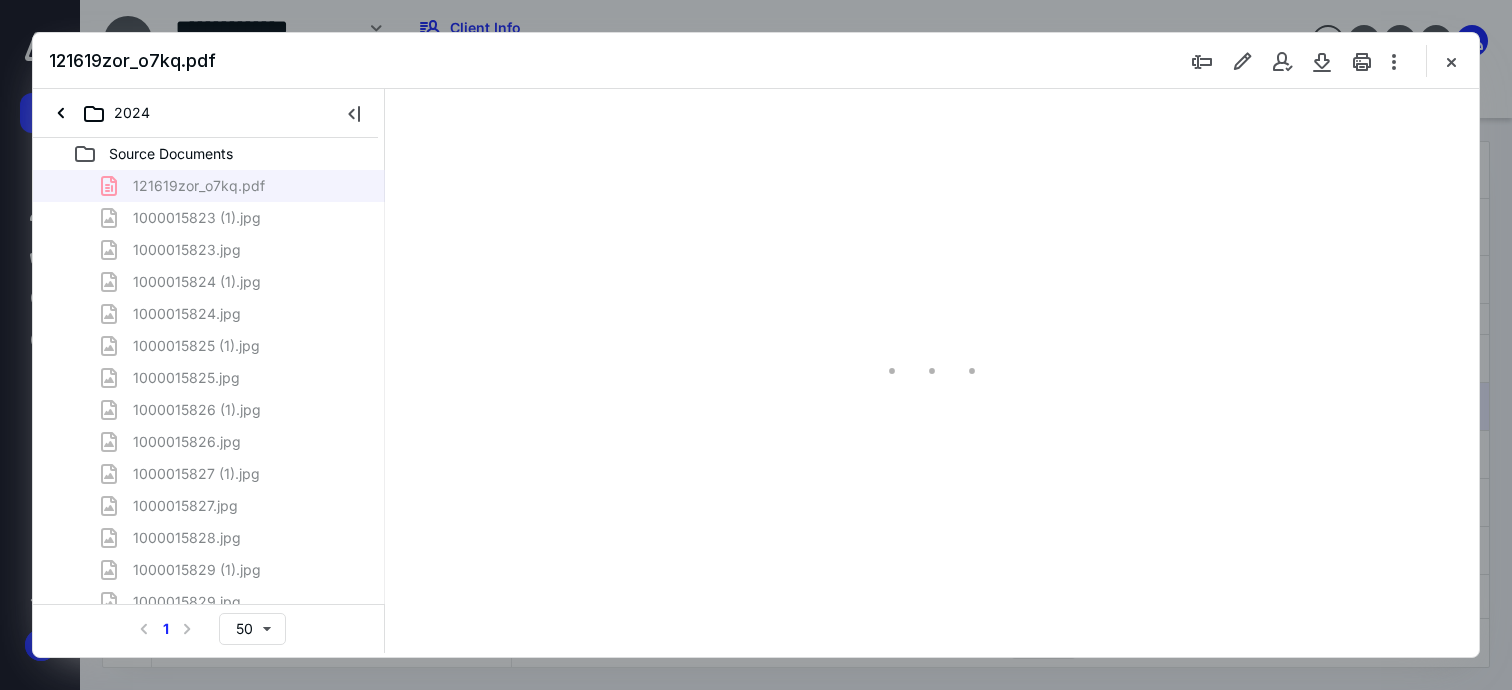 scroll, scrollTop: 78, scrollLeft: 0, axis: vertical 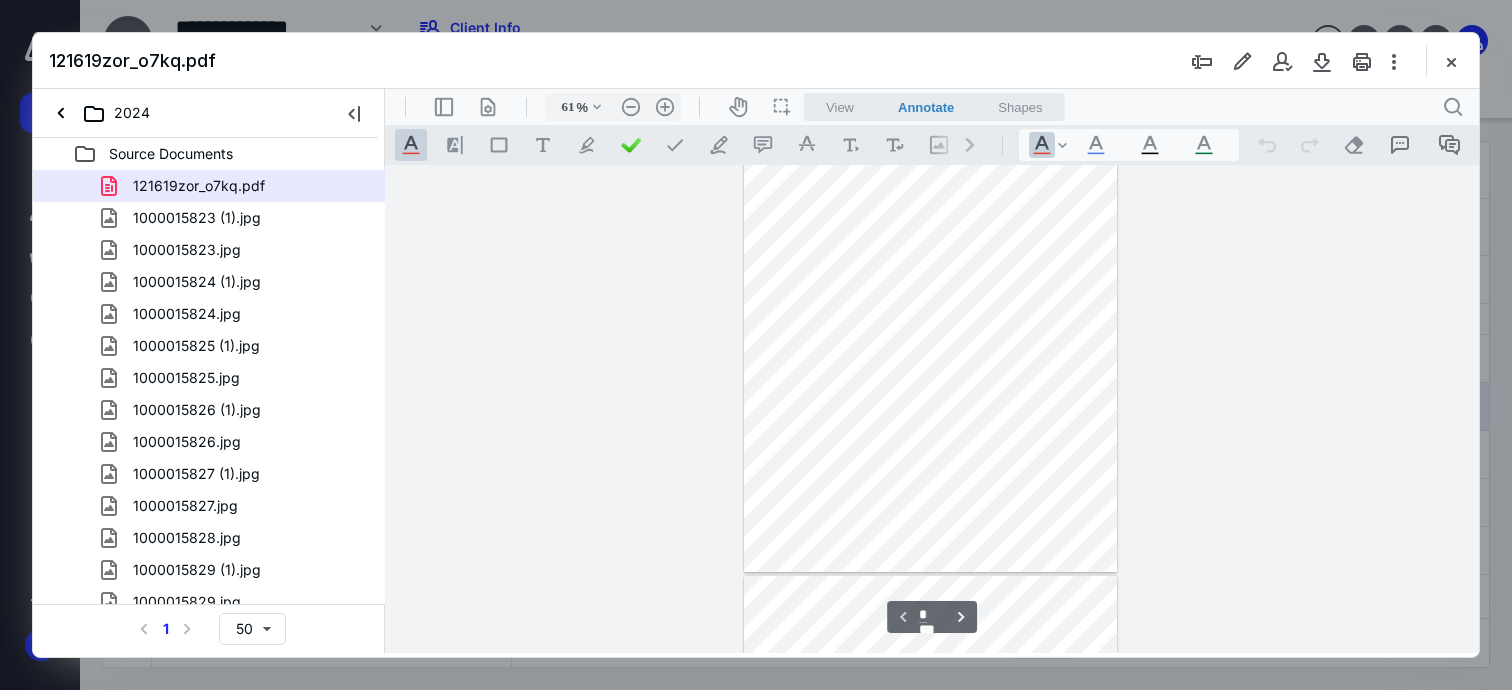 click on "1000015823.jpg" at bounding box center (187, 250) 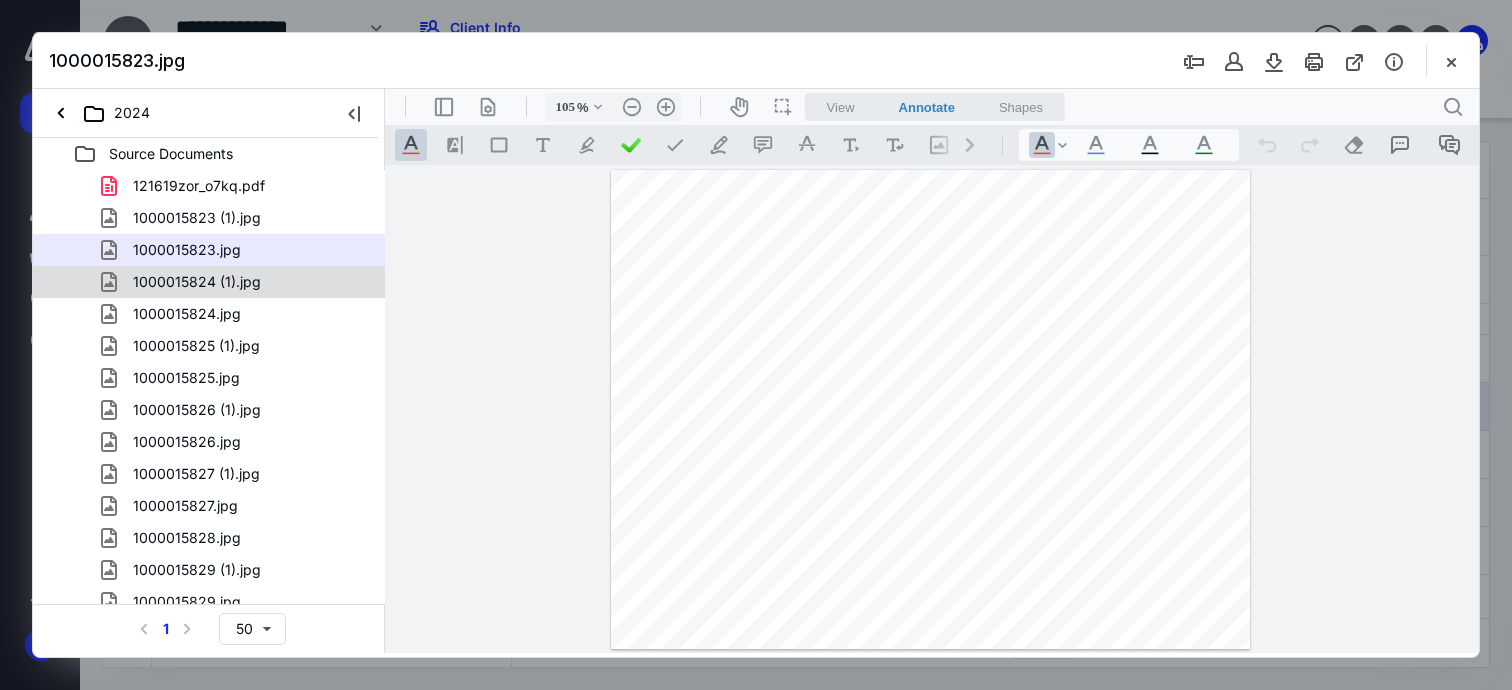 scroll, scrollTop: 0, scrollLeft: 0, axis: both 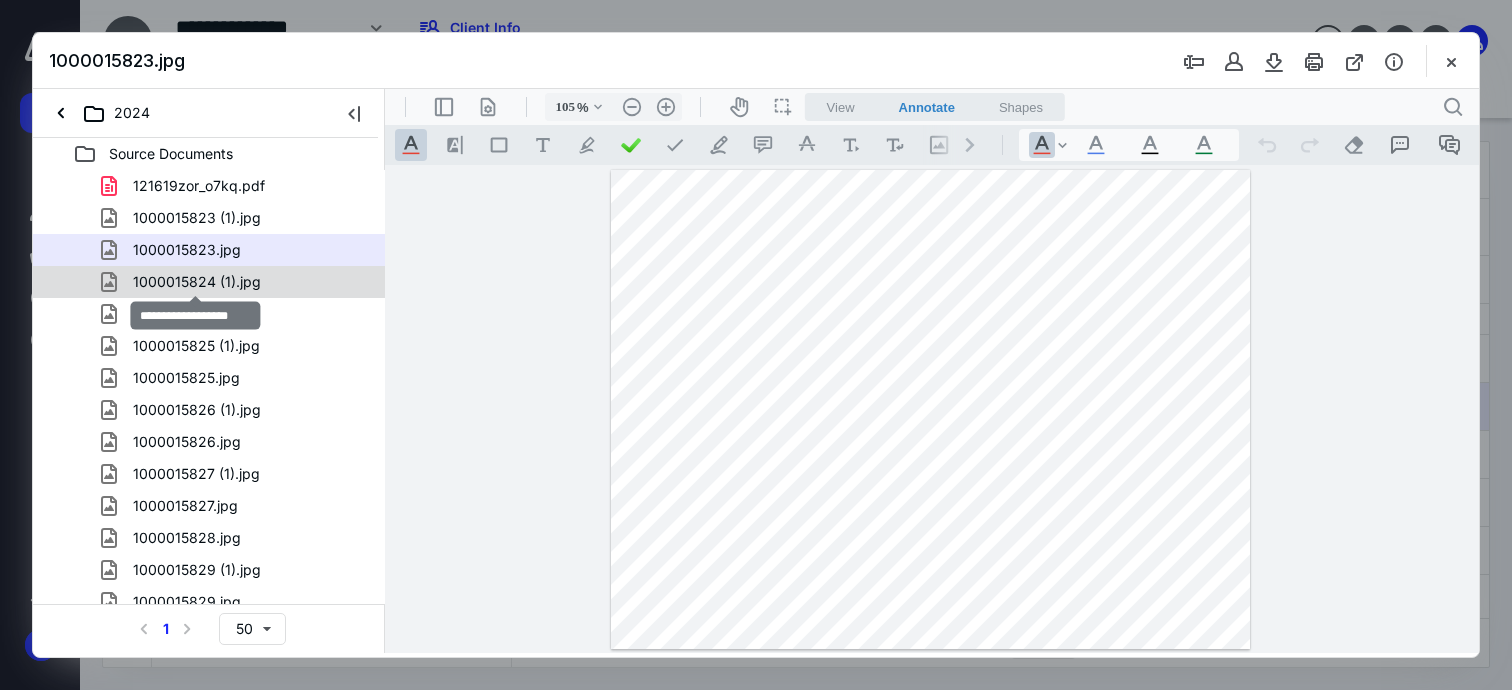click on "1000015824 (1).jpg" at bounding box center (197, 282) 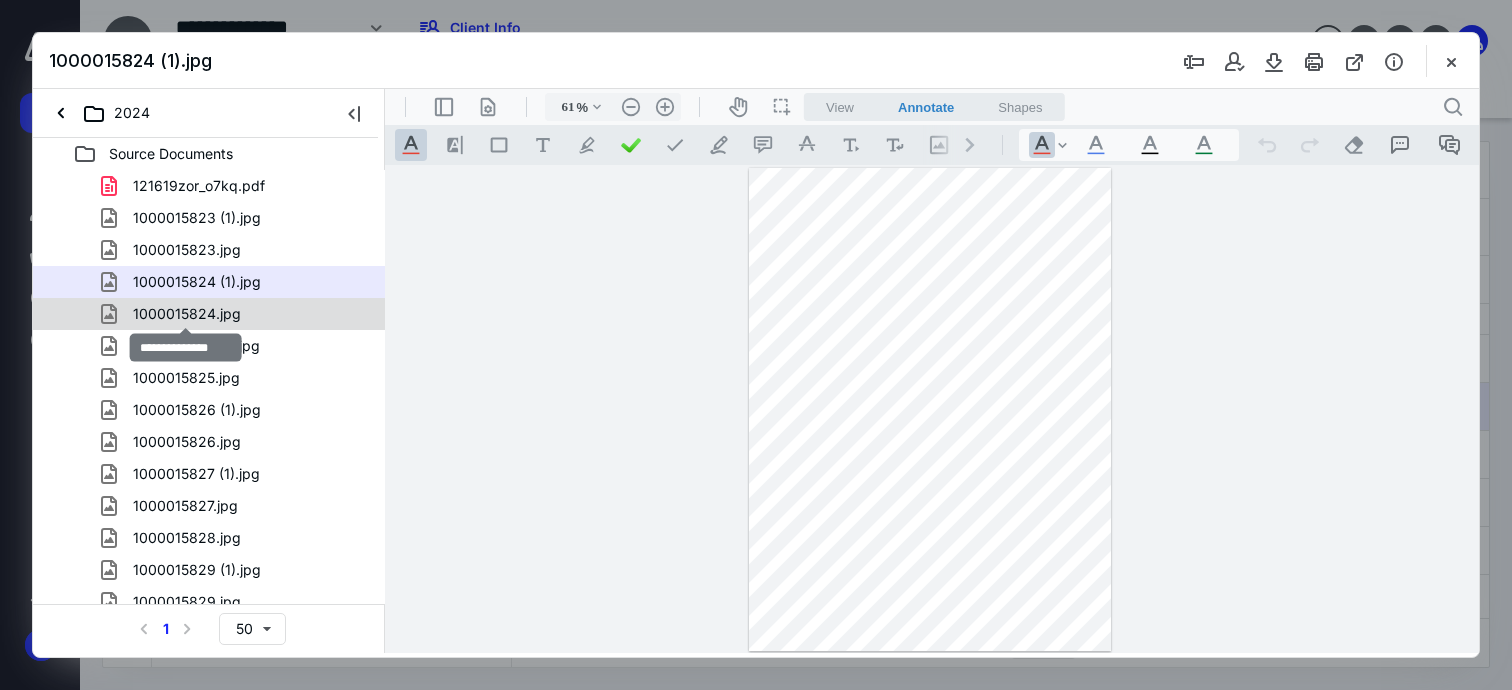 click on "1000015824.jpg" at bounding box center [187, 314] 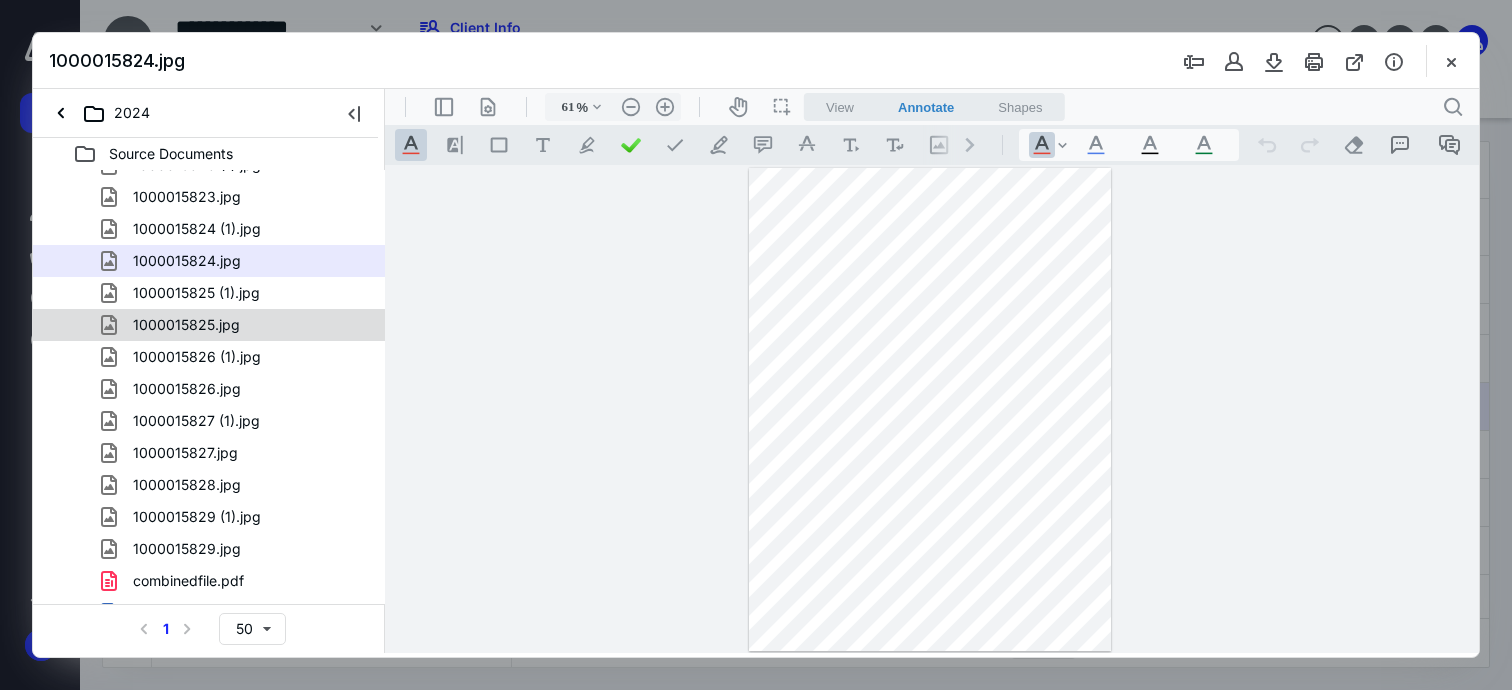 scroll, scrollTop: 66, scrollLeft: 0, axis: vertical 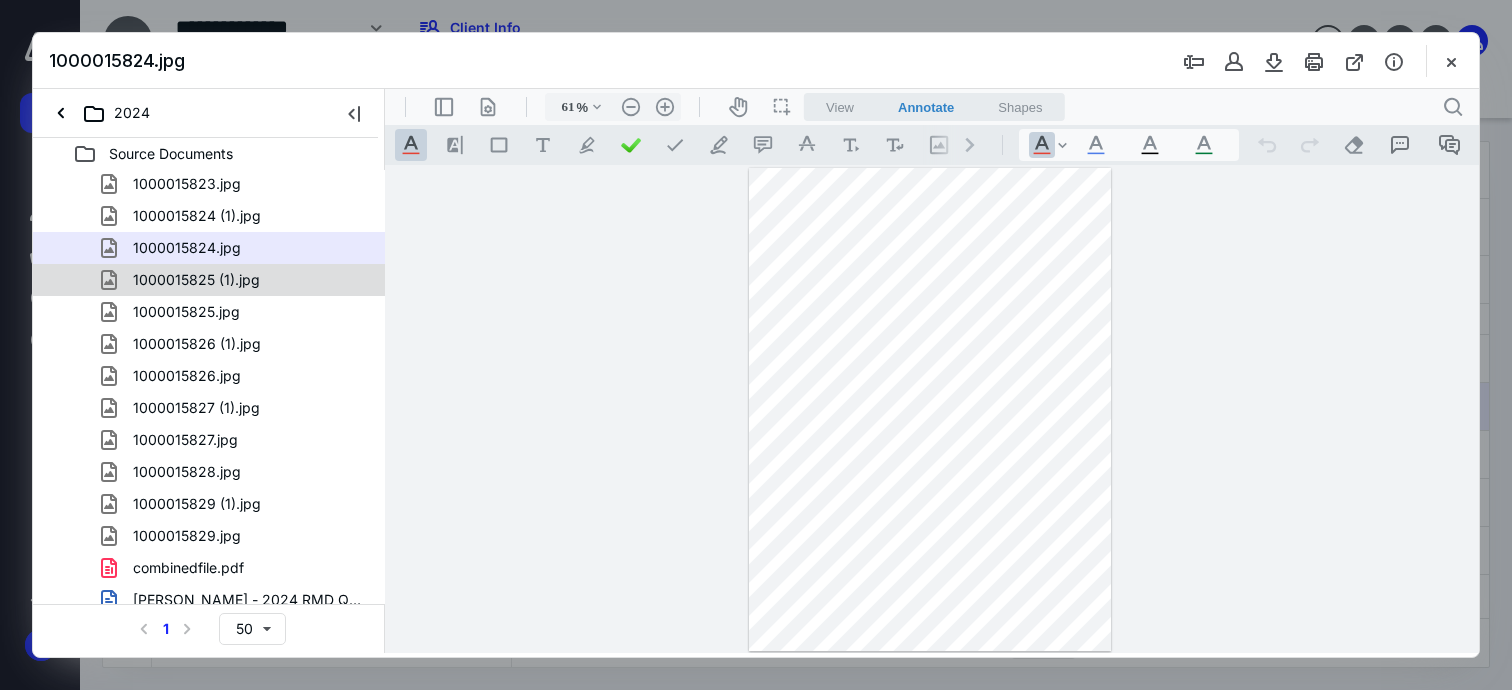click on "1000015825 (1).jpg" at bounding box center [196, 280] 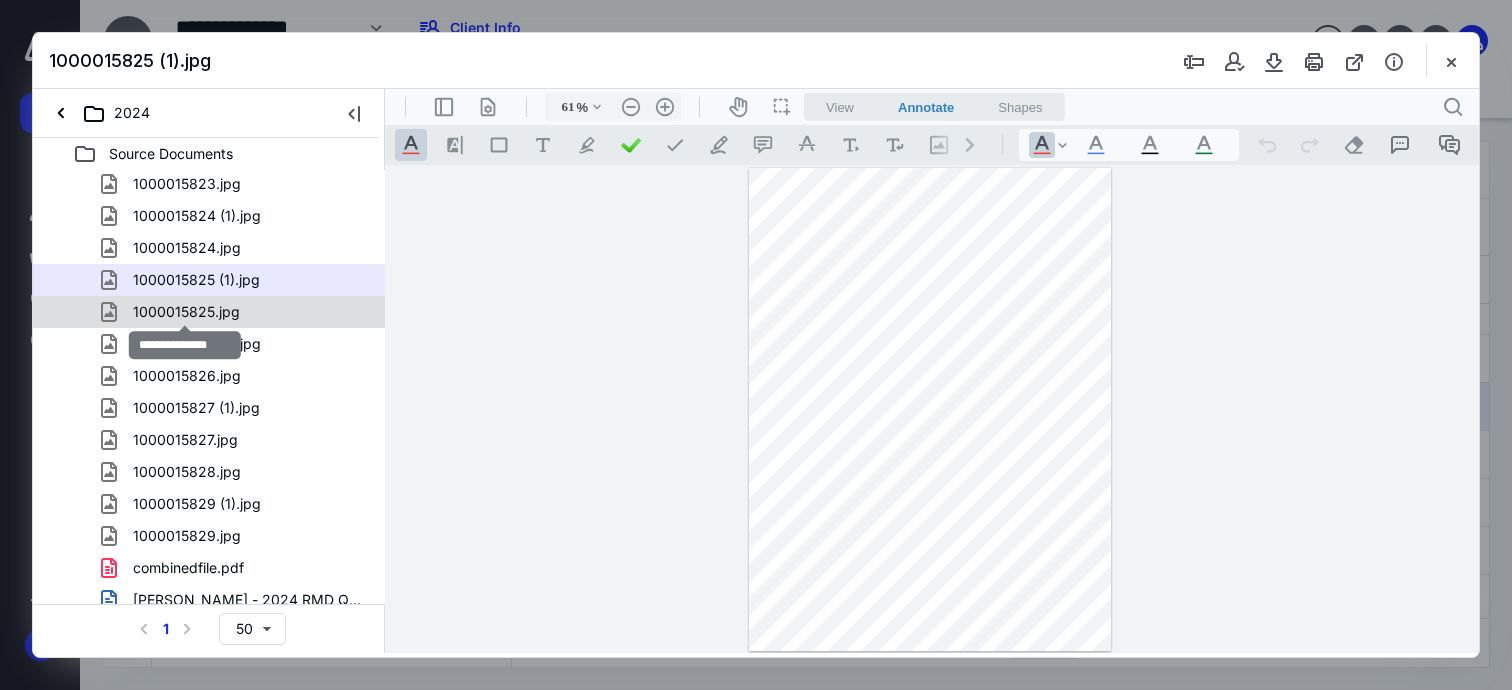 click on "1000015825.jpg" at bounding box center [186, 312] 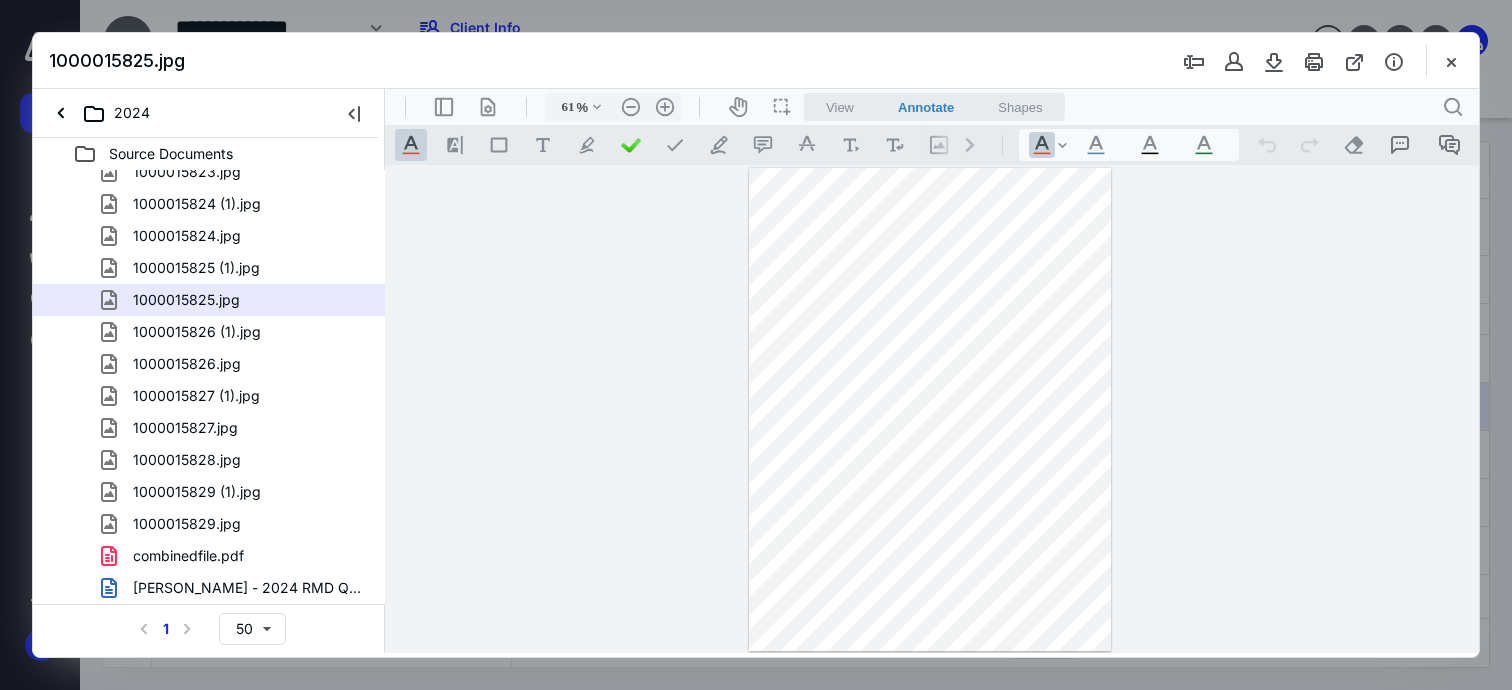 scroll, scrollTop: 98, scrollLeft: 0, axis: vertical 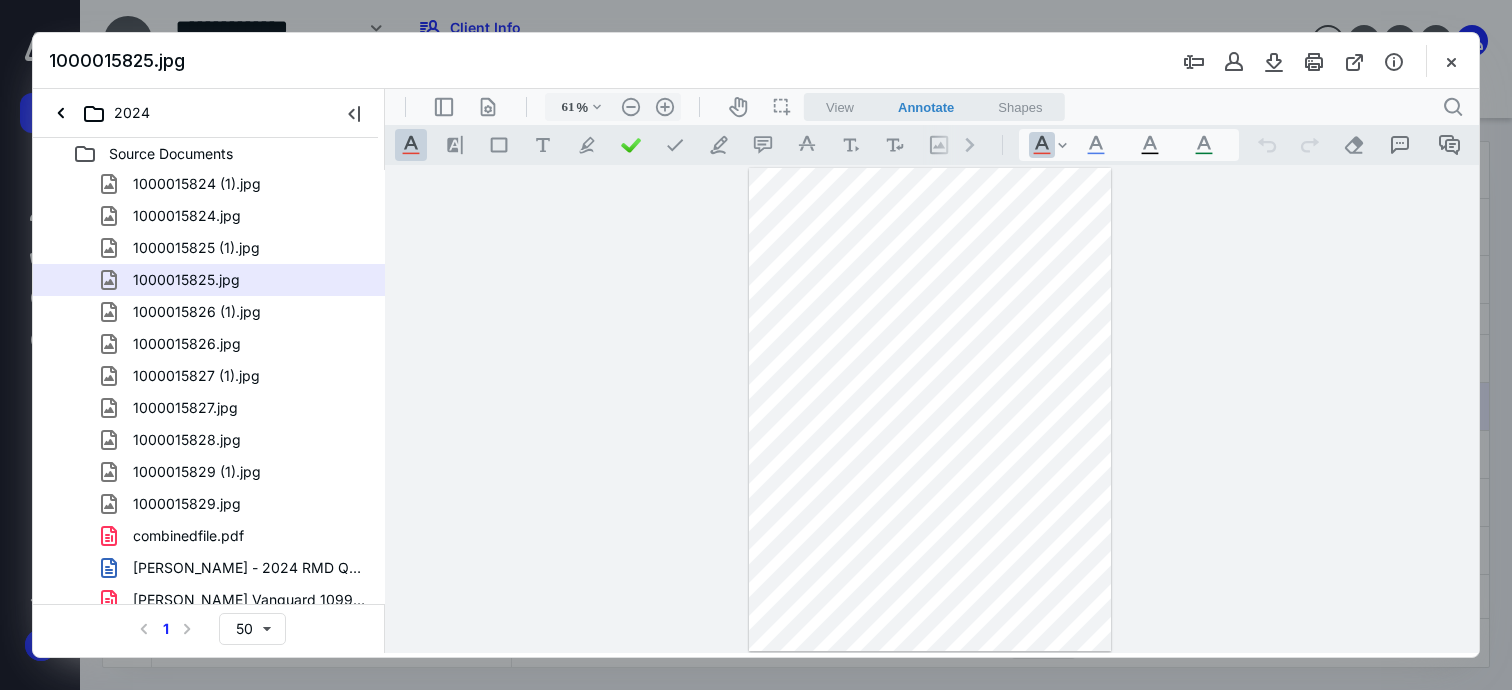 click on "1000015826 (1).jpg" at bounding box center [237, 312] 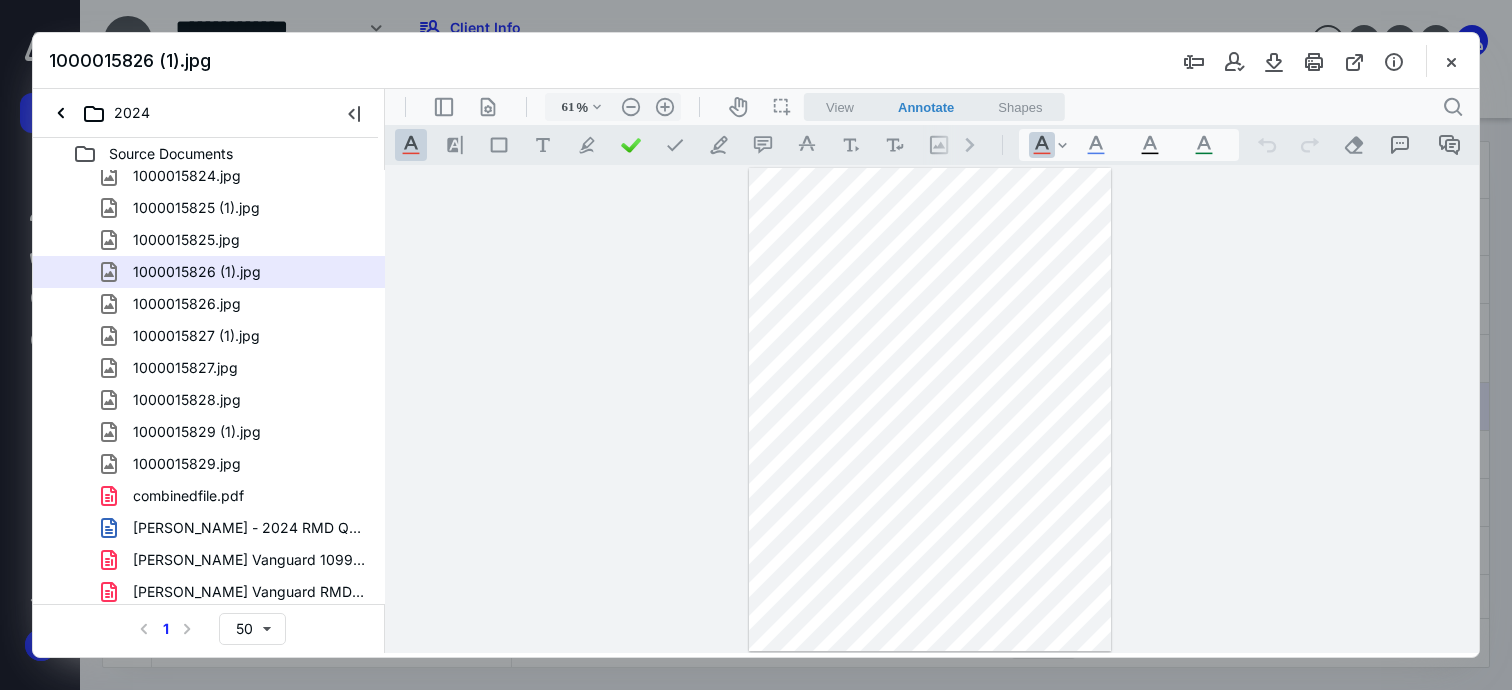 scroll, scrollTop: 140, scrollLeft: 0, axis: vertical 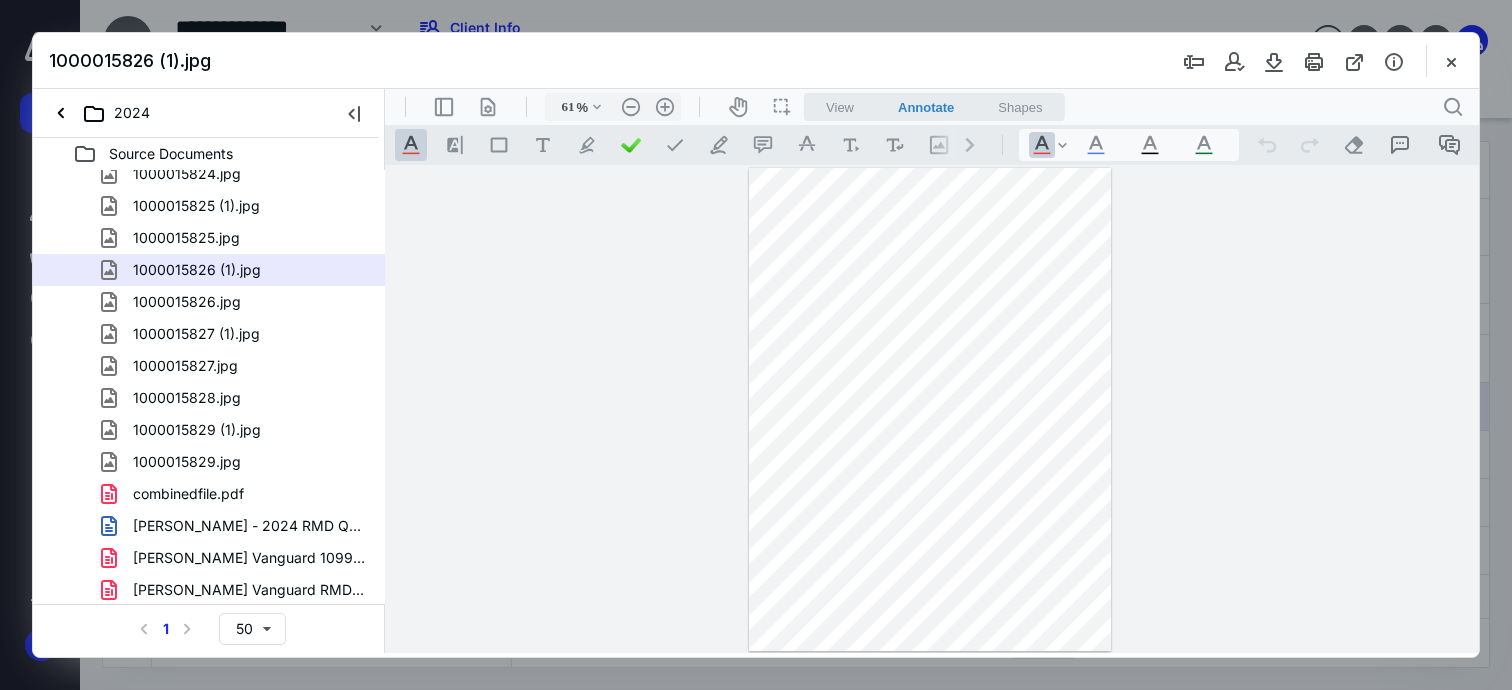 click on "1000015826.jpg" at bounding box center (237, 302) 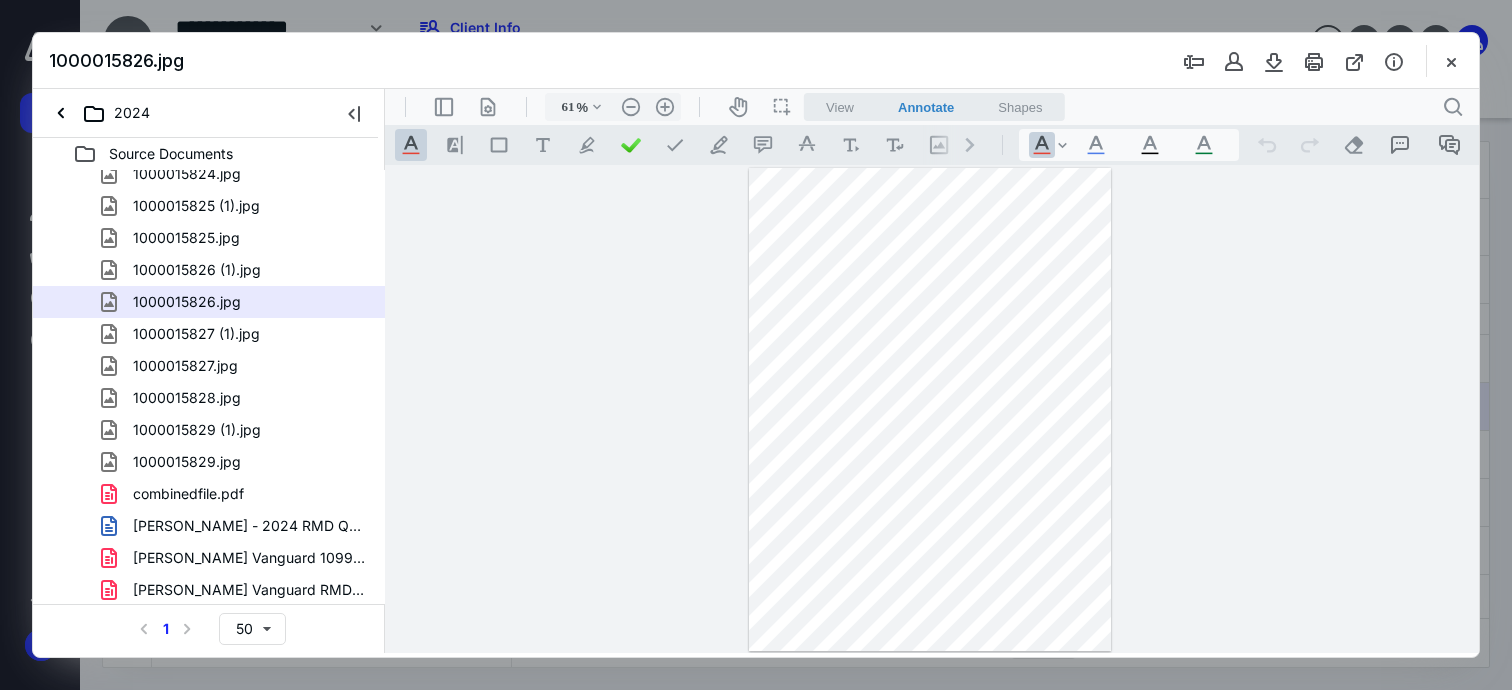 scroll, scrollTop: 173, scrollLeft: 0, axis: vertical 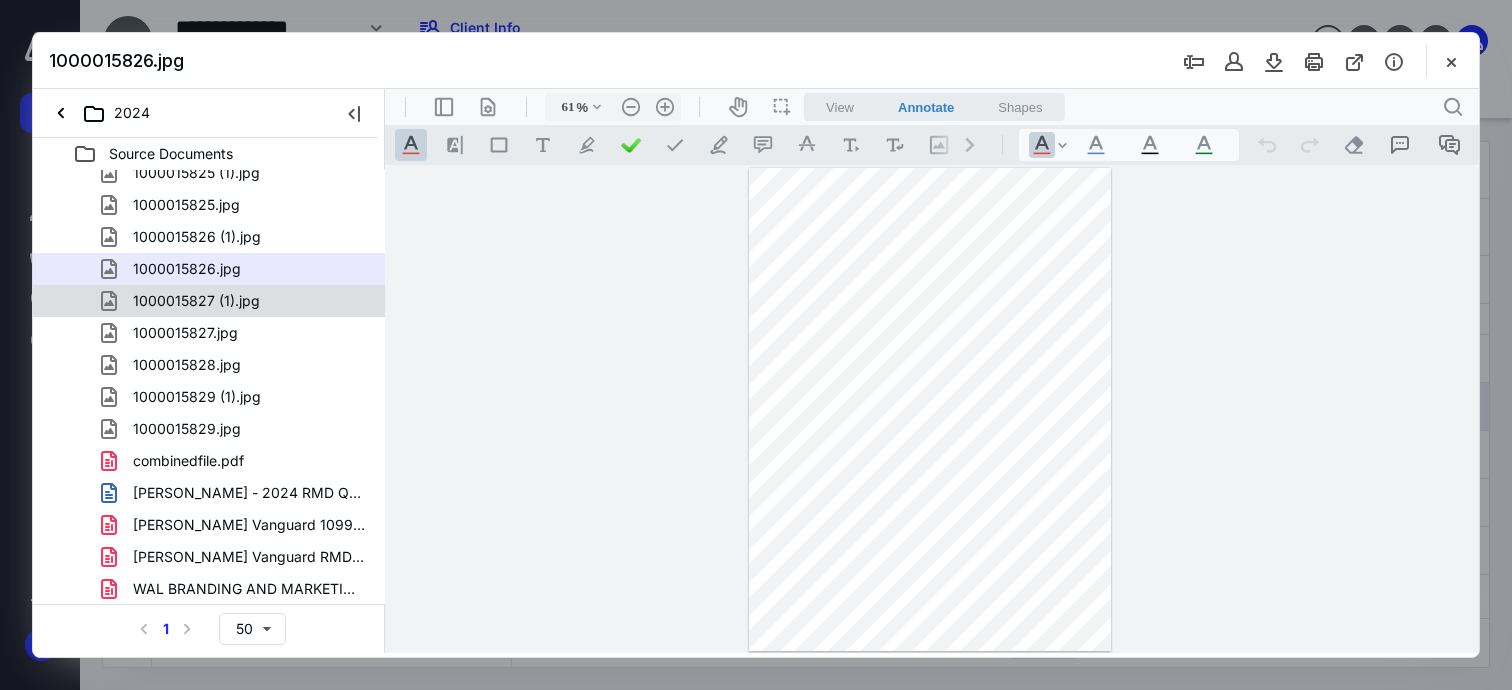 click on "1000015827 (1).jpg" at bounding box center [196, 301] 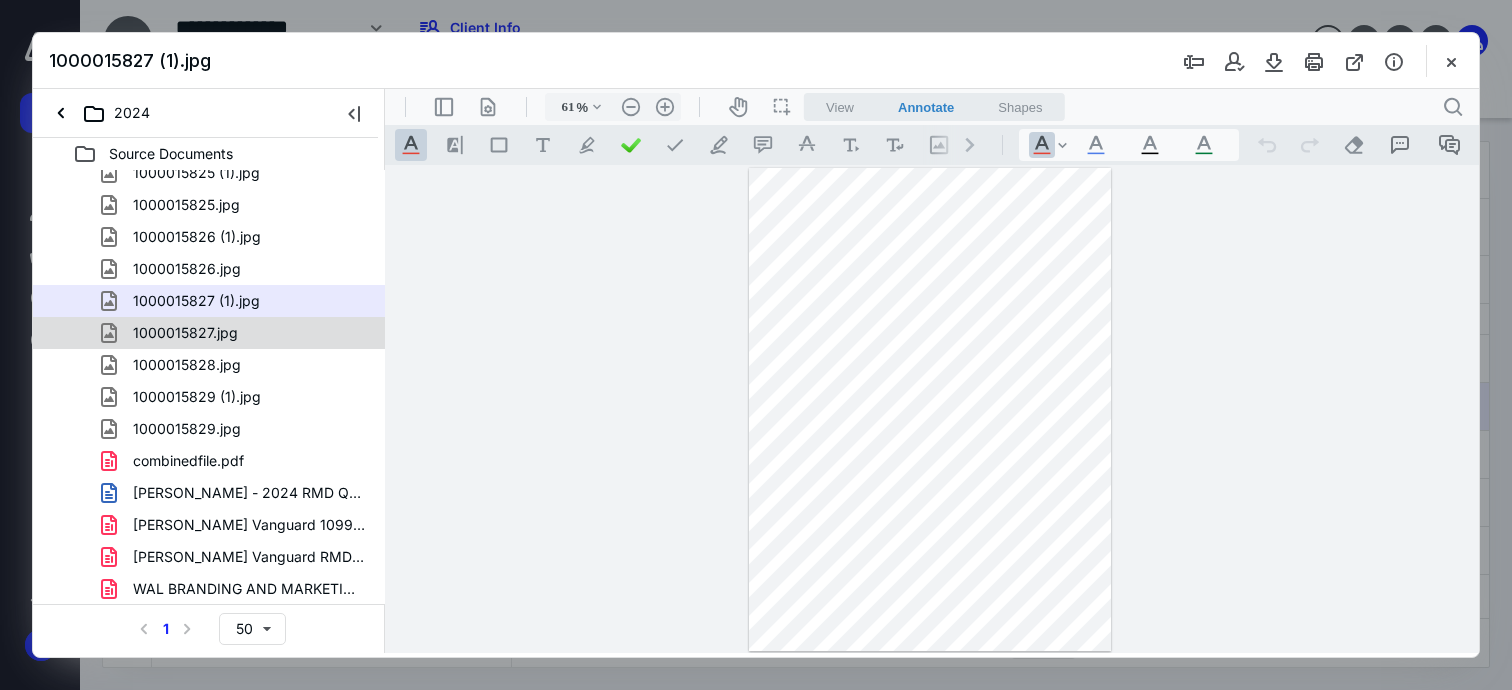 click on "1000015827.jpg" at bounding box center [237, 333] 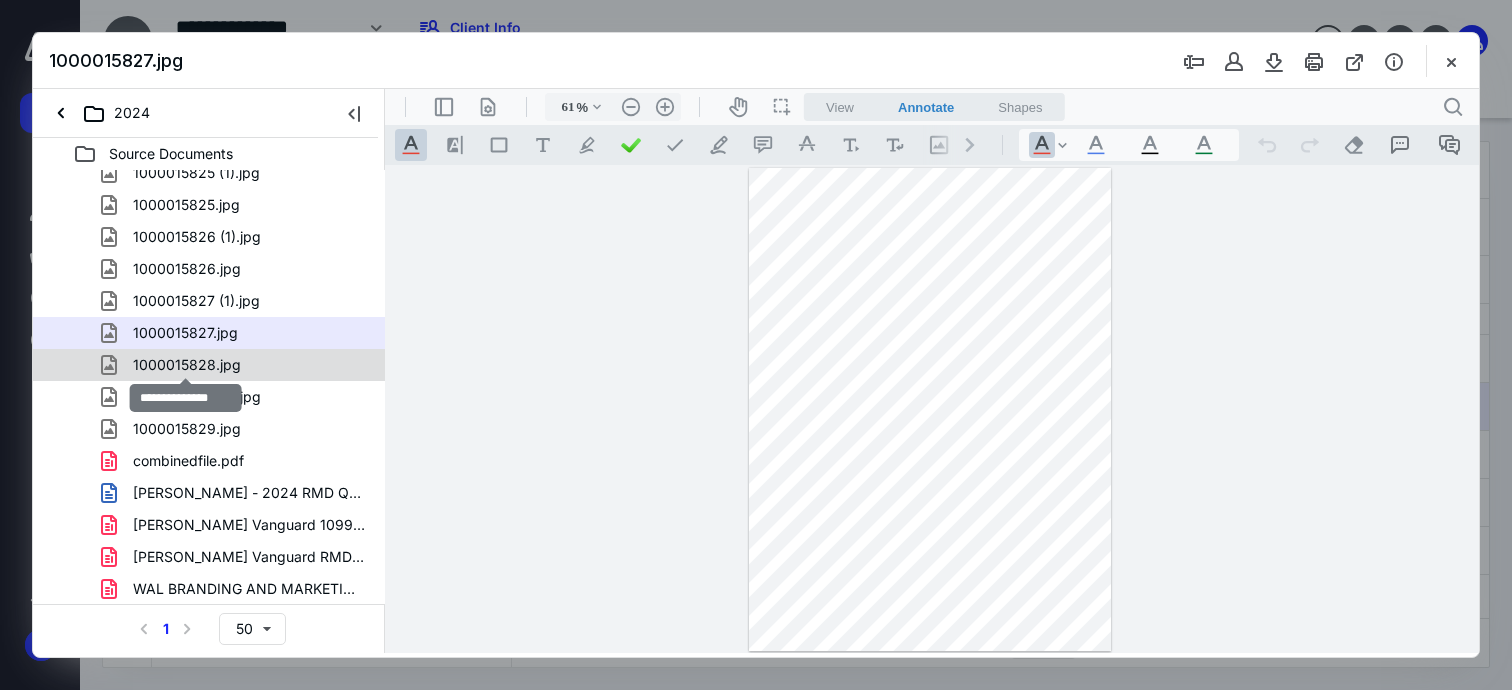 click on "1000015828.jpg" at bounding box center [187, 365] 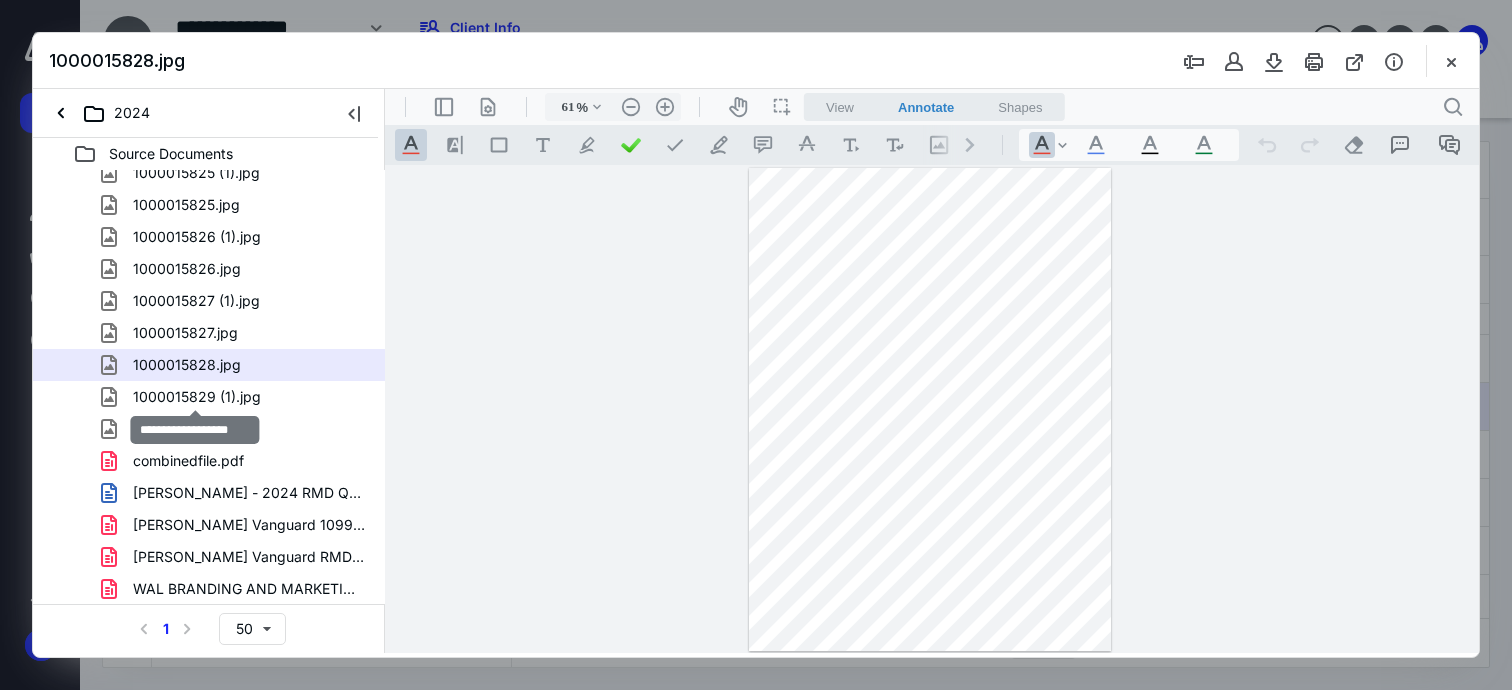 click on "1000015829 (1).jpg" at bounding box center [197, 397] 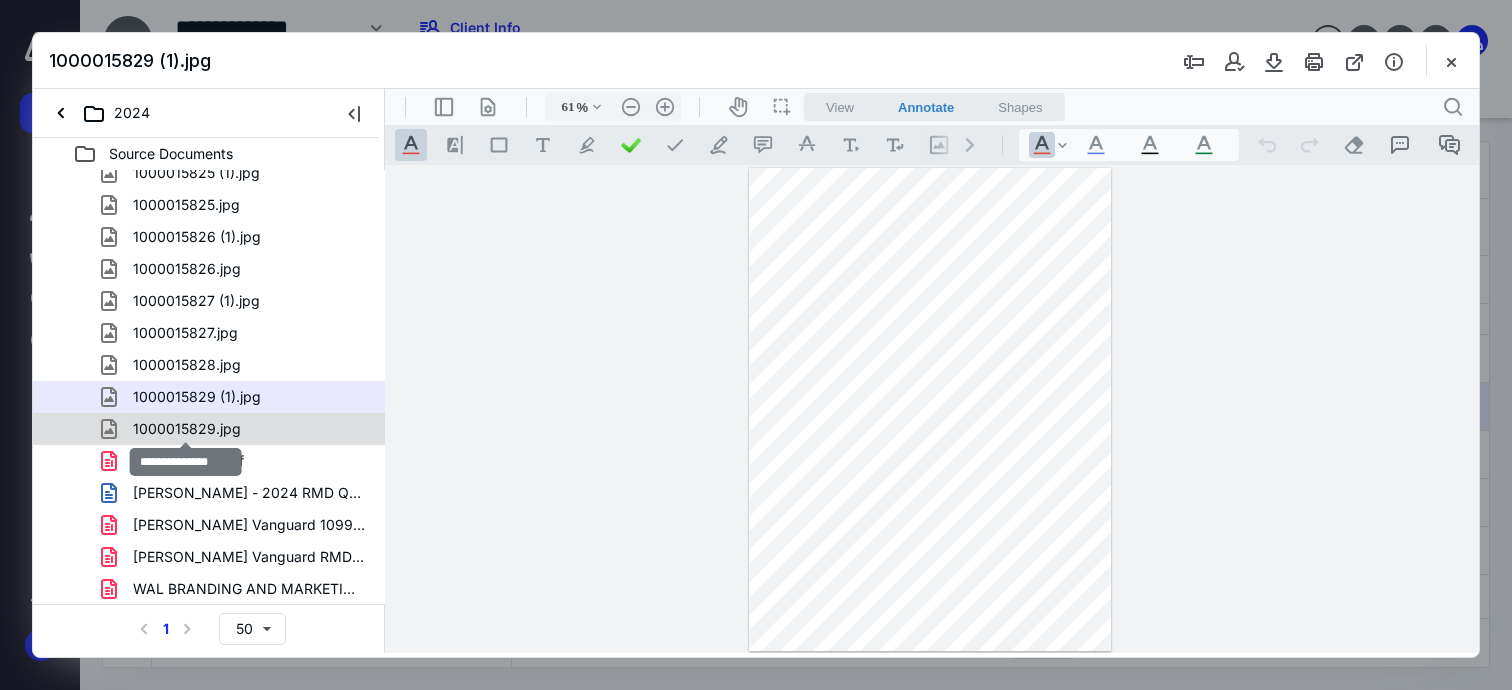 click on "1000015829.jpg" at bounding box center (187, 429) 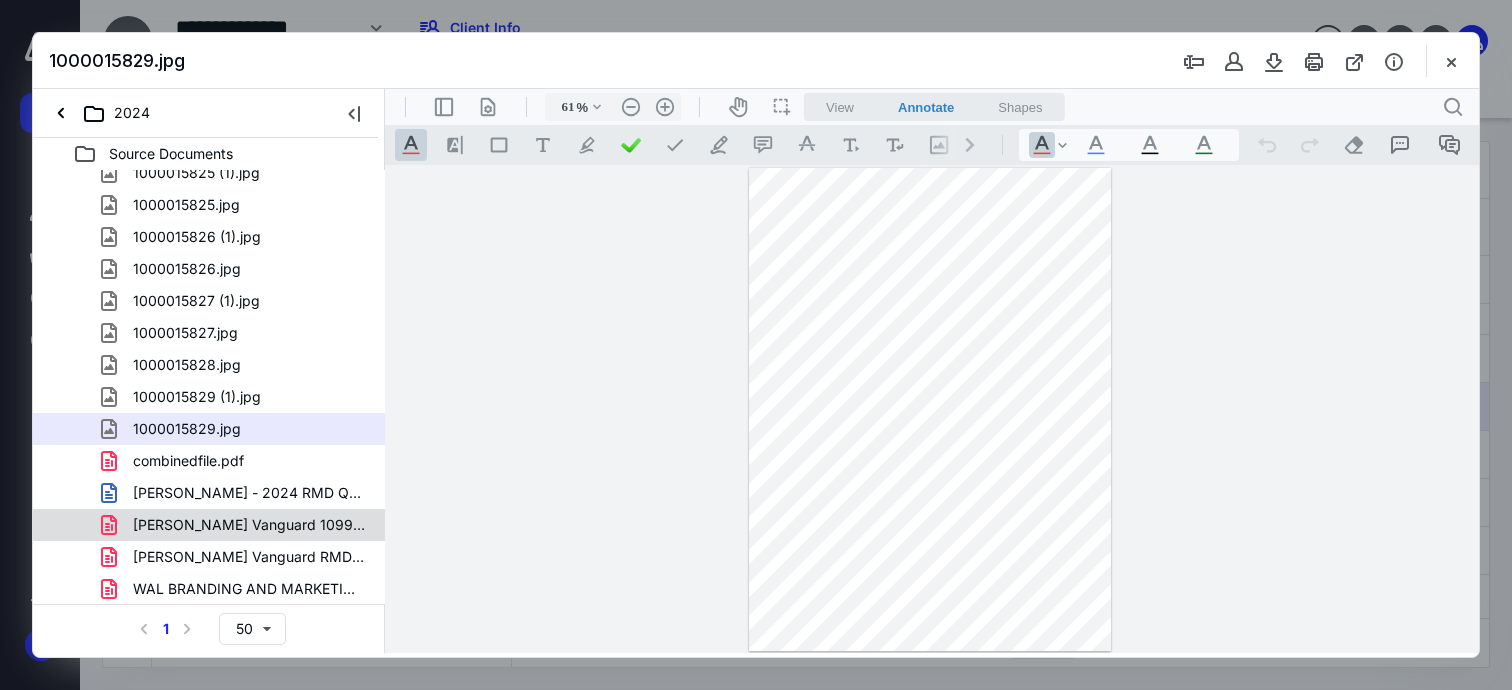 click on "[PERSON_NAME] Vanguard 1099 Div&Int.pdf" at bounding box center [249, 525] 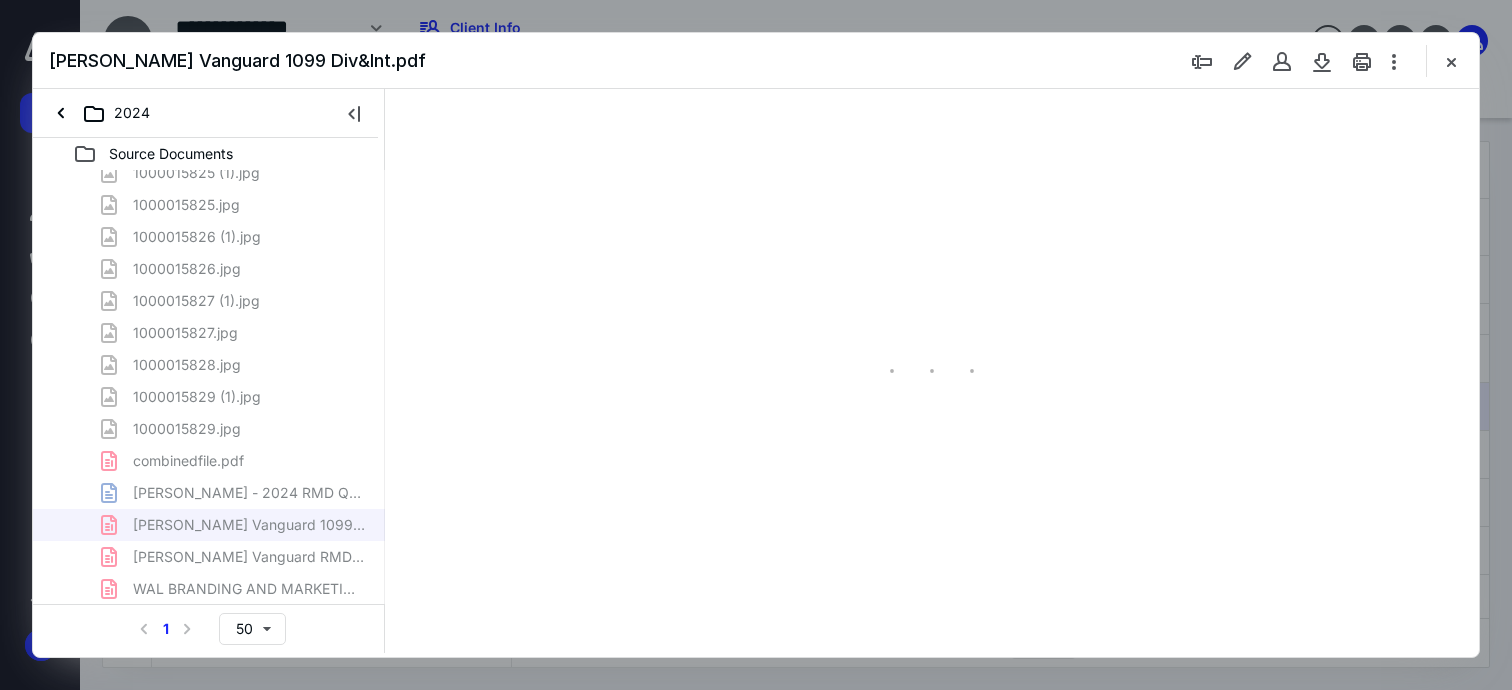 scroll, scrollTop: 79, scrollLeft: 0, axis: vertical 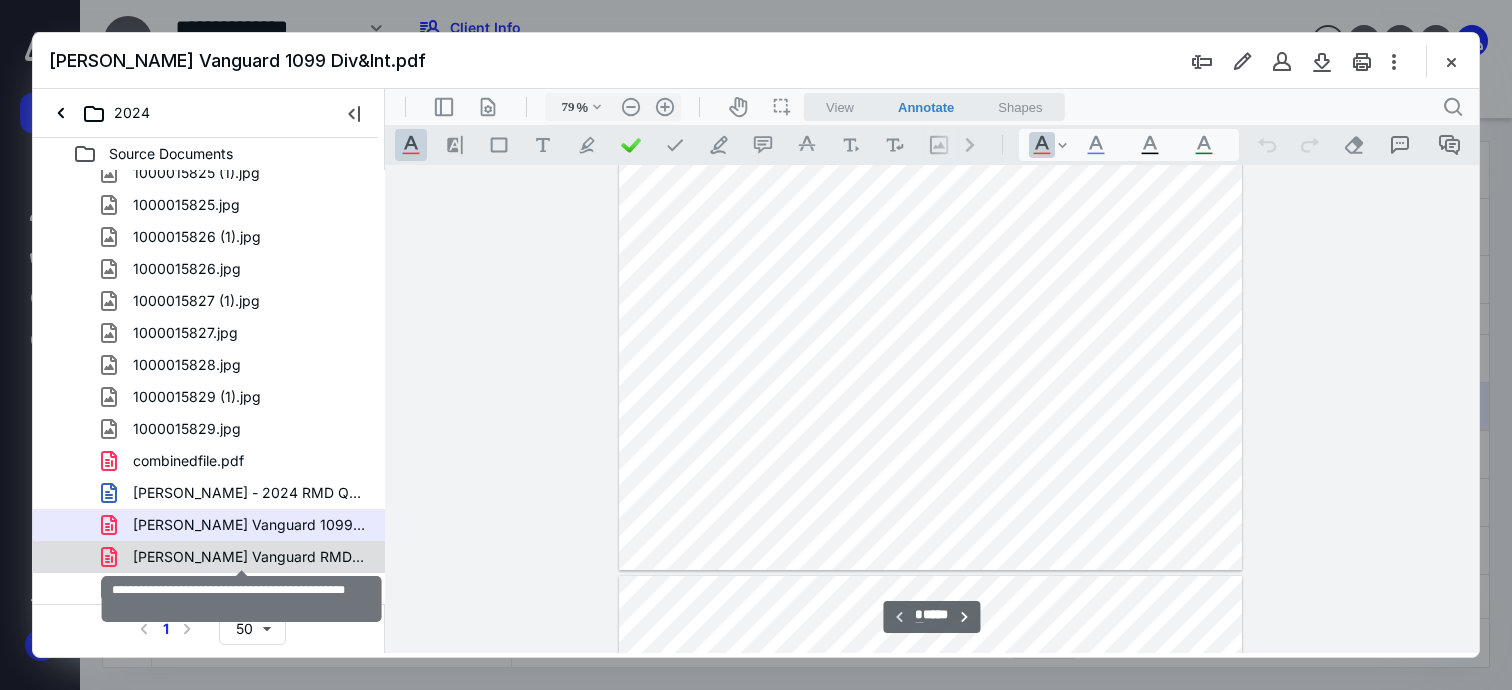 click on "[PERSON_NAME] Vanguard RMD Distributions 1099.pdf" at bounding box center (249, 557) 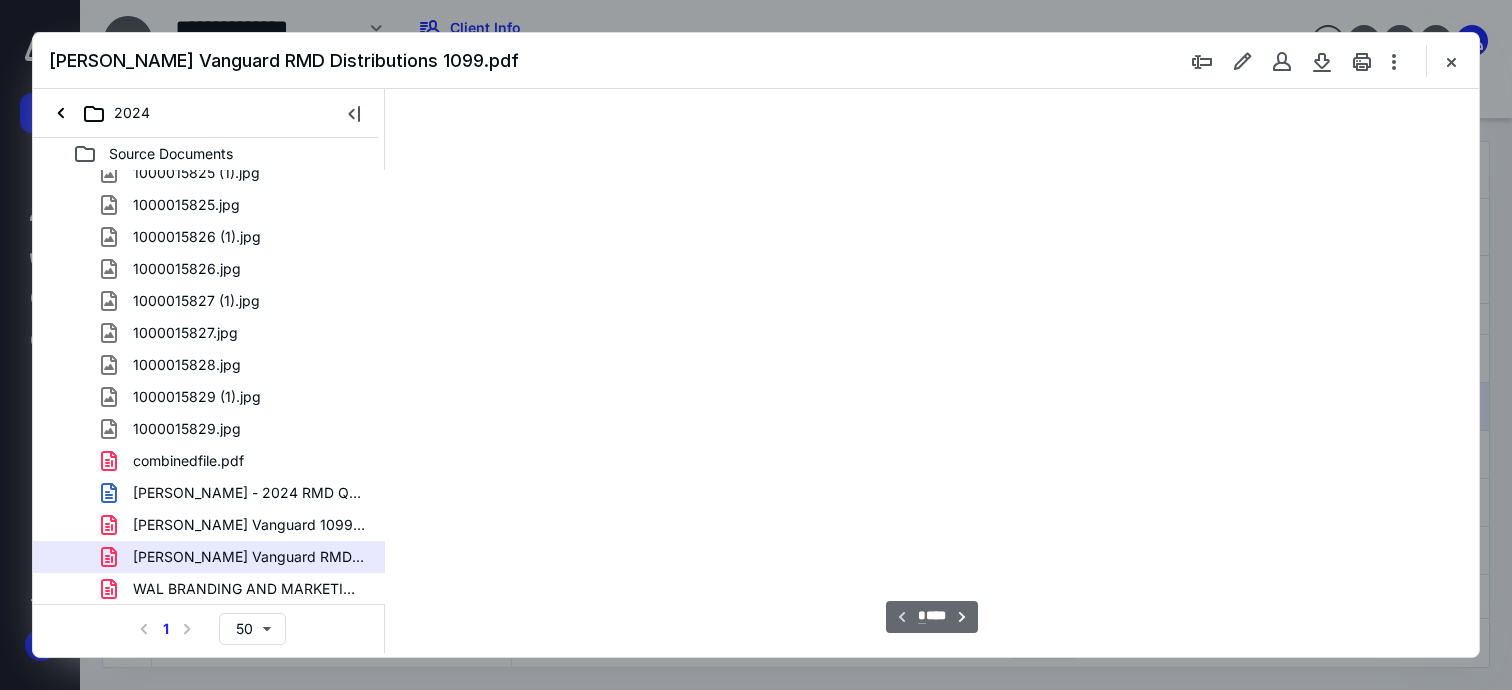 type on "61" 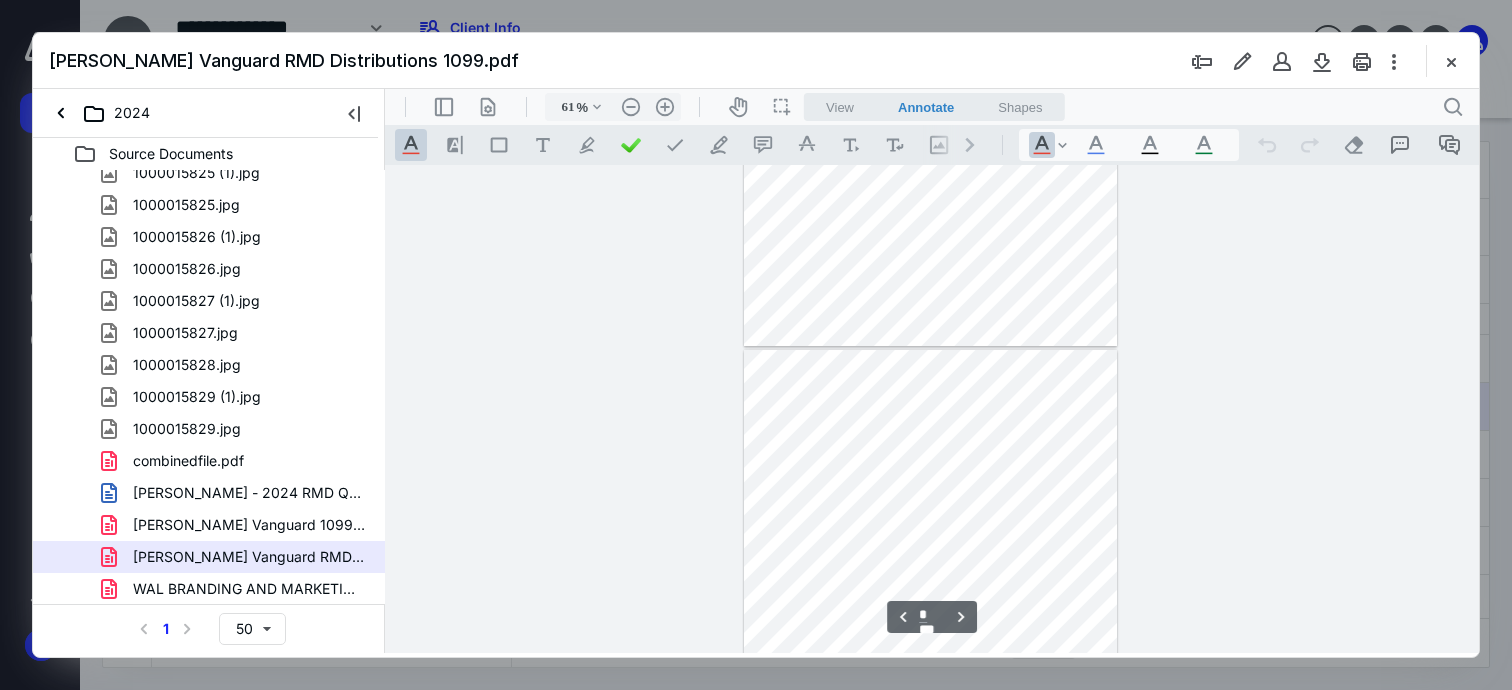 type on "*" 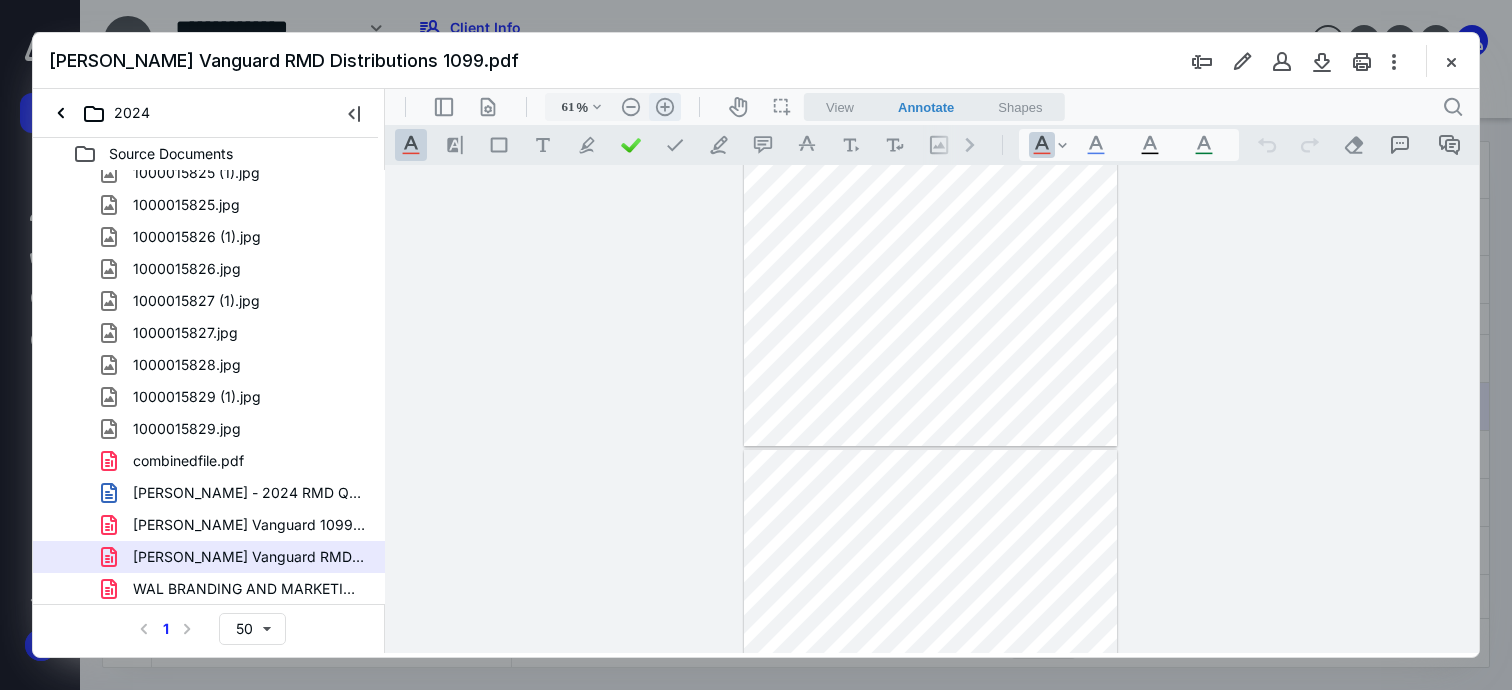 click on ".cls-1{fill:#abb0c4;} icon - header - zoom - in - line" at bounding box center [665, 107] 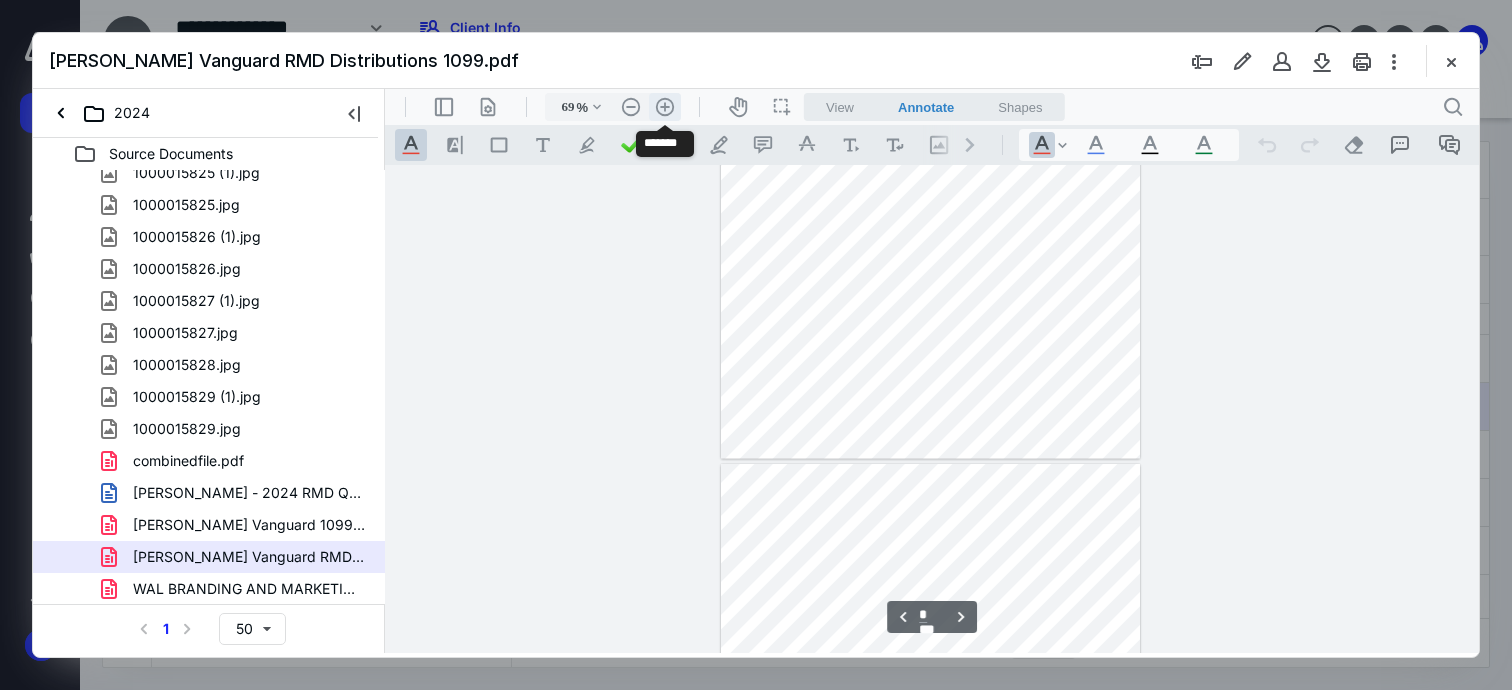 click on ".cls-1{fill:#abb0c4;} icon - header - zoom - in - line" at bounding box center [665, 107] 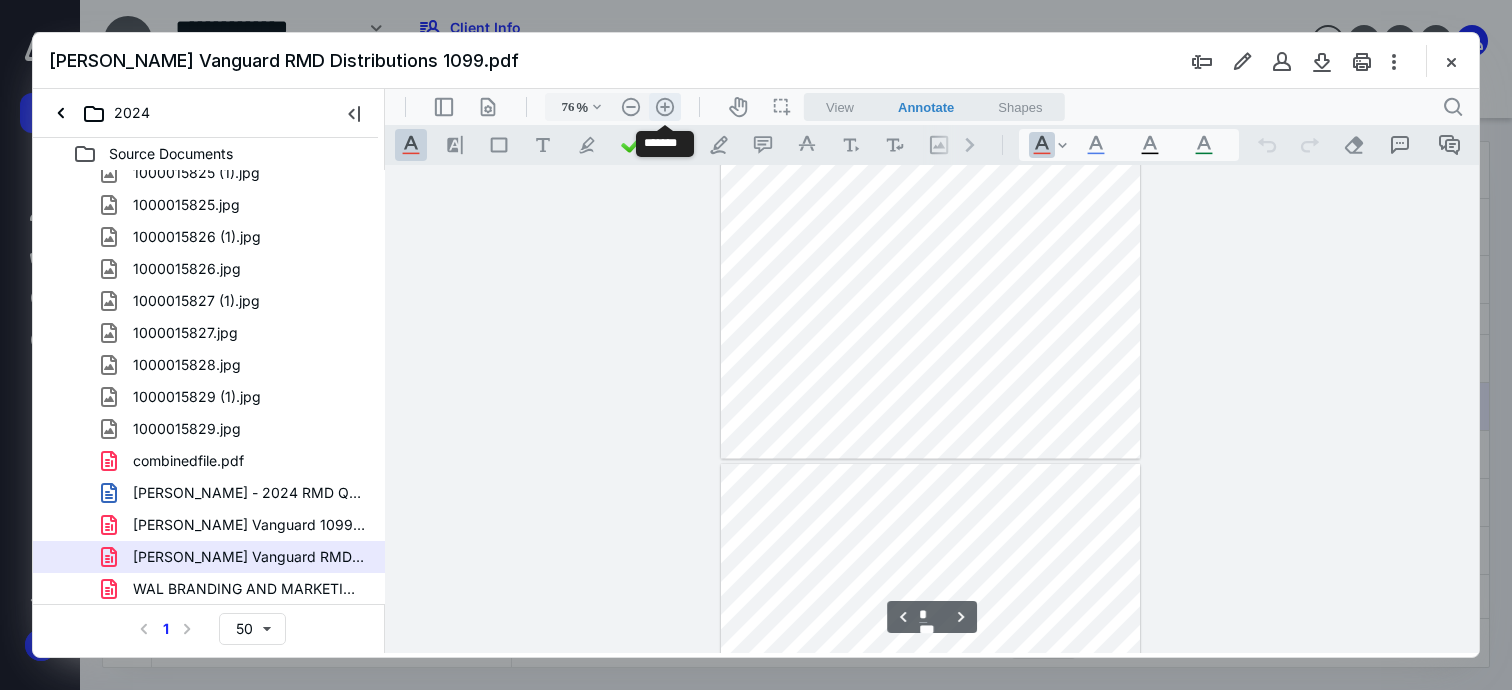 click on ".cls-1{fill:#abb0c4;} icon - header - zoom - in - line" at bounding box center (665, 107) 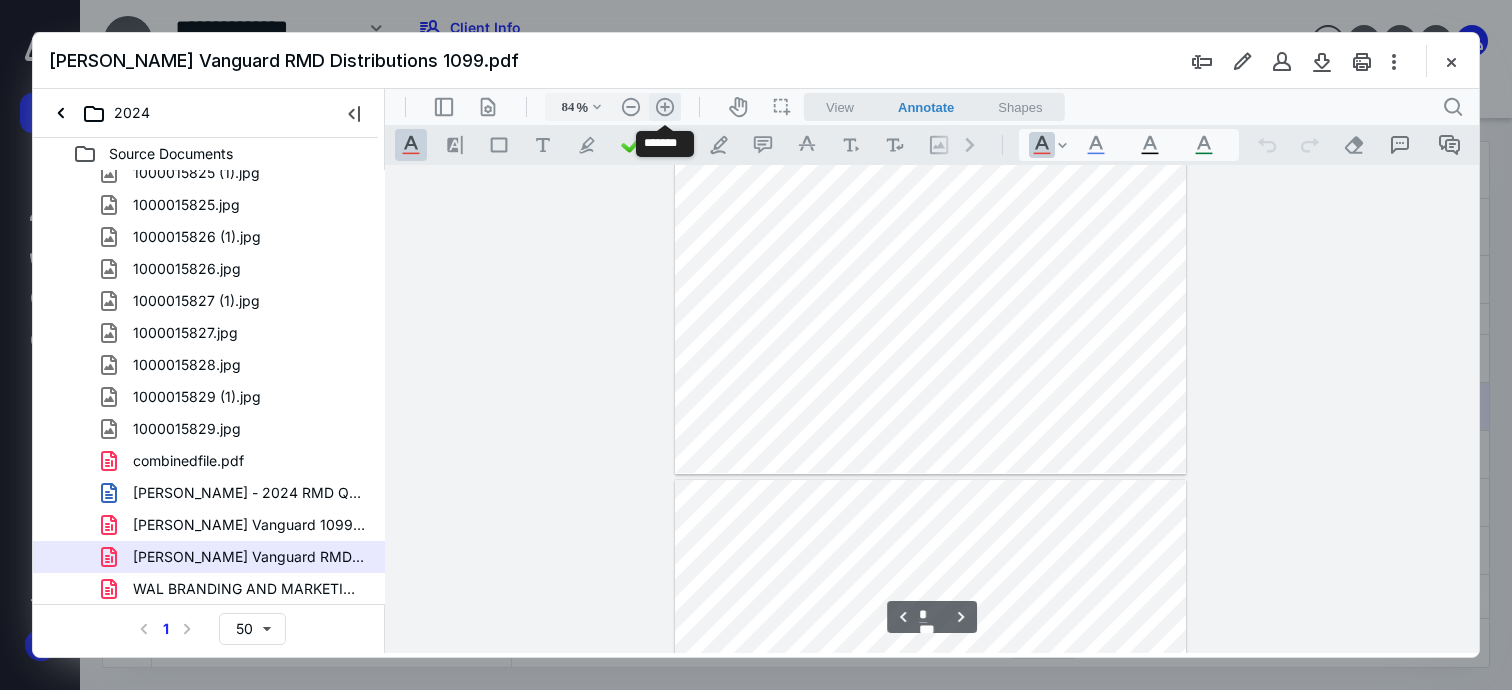 click on ".cls-1{fill:#abb0c4;} icon - header - zoom - in - line" at bounding box center (665, 107) 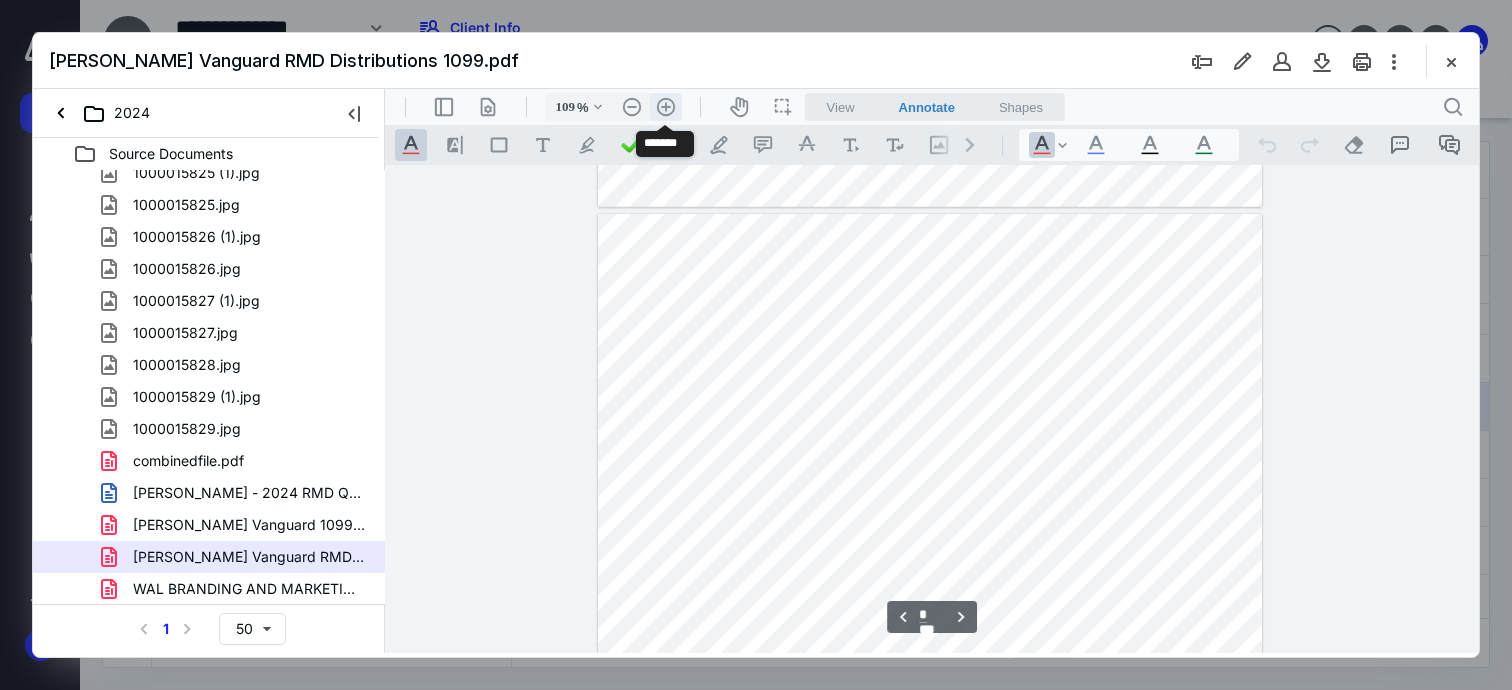 scroll, scrollTop: 2256, scrollLeft: 0, axis: vertical 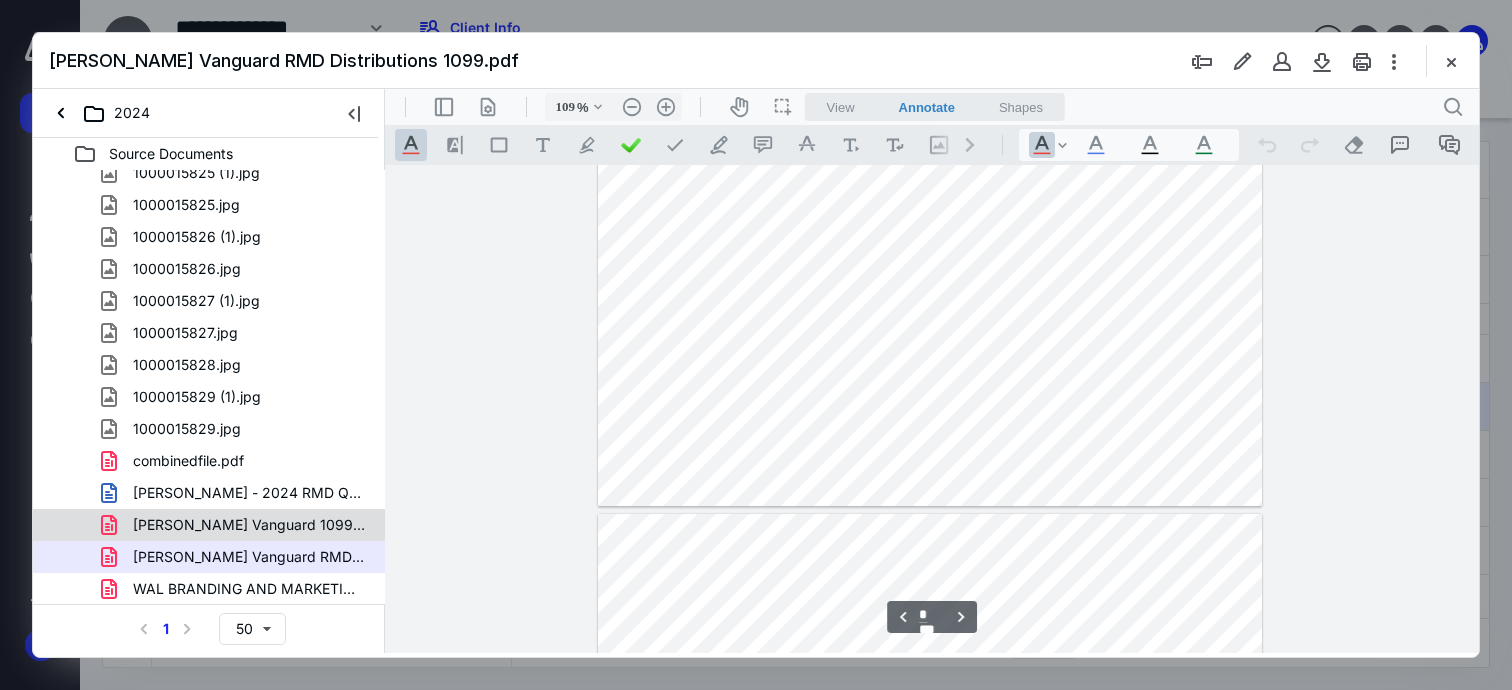 click on "[PERSON_NAME] Vanguard 1099 Div&Int.pdf" at bounding box center [209, 525] 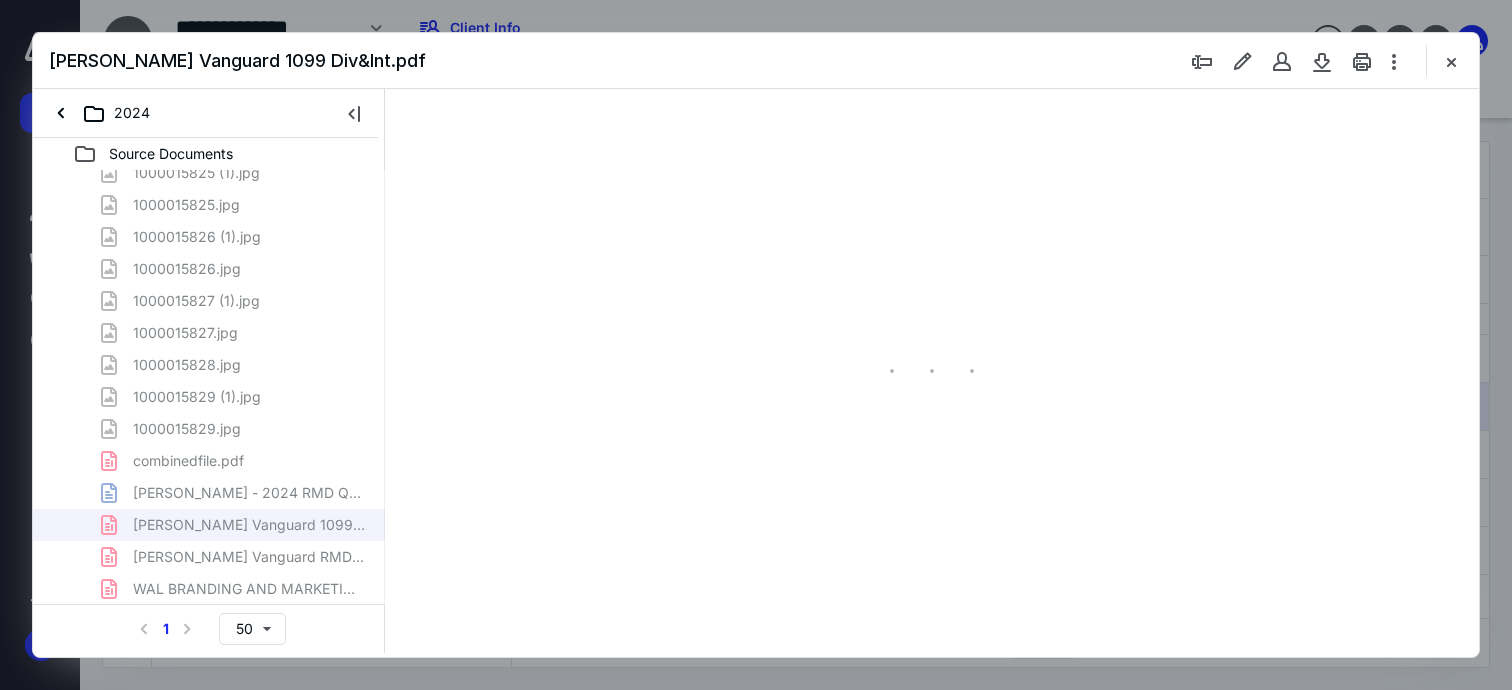 type on "79" 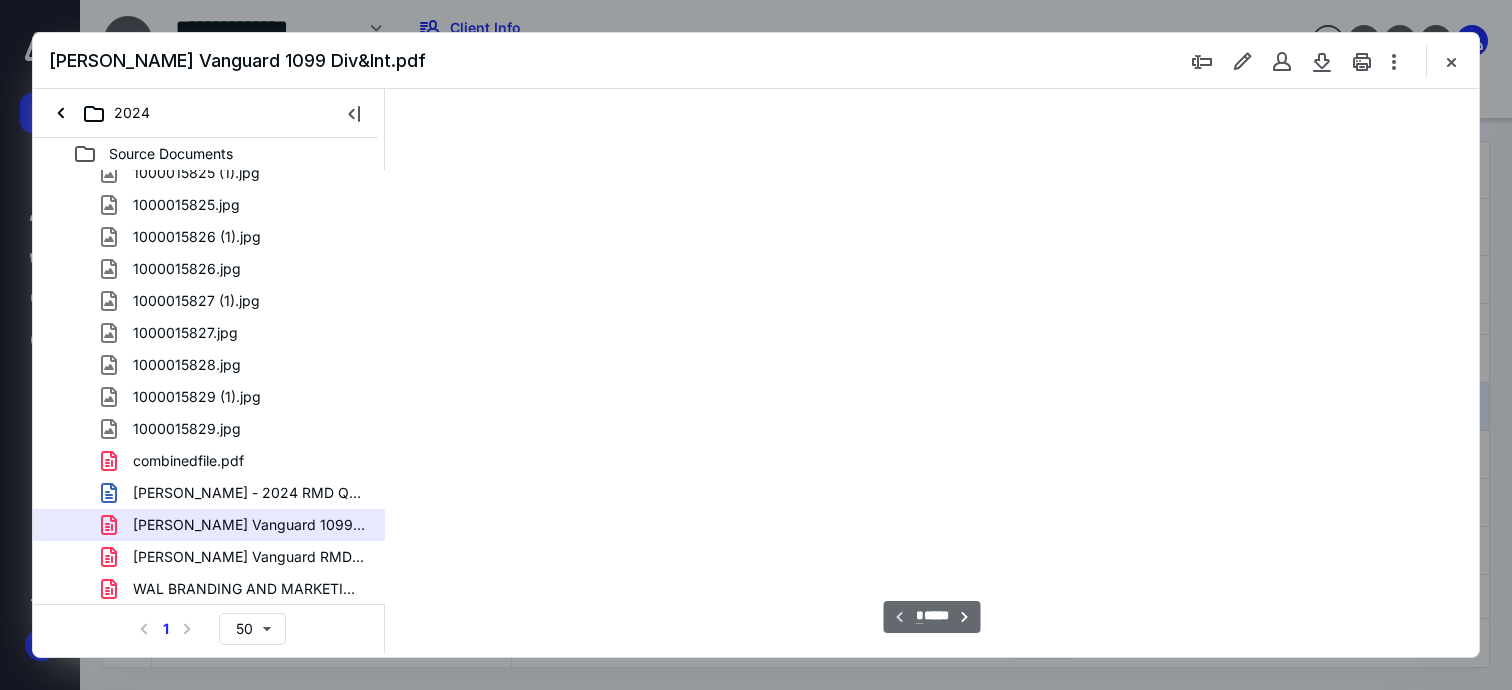 scroll, scrollTop: 79, scrollLeft: 0, axis: vertical 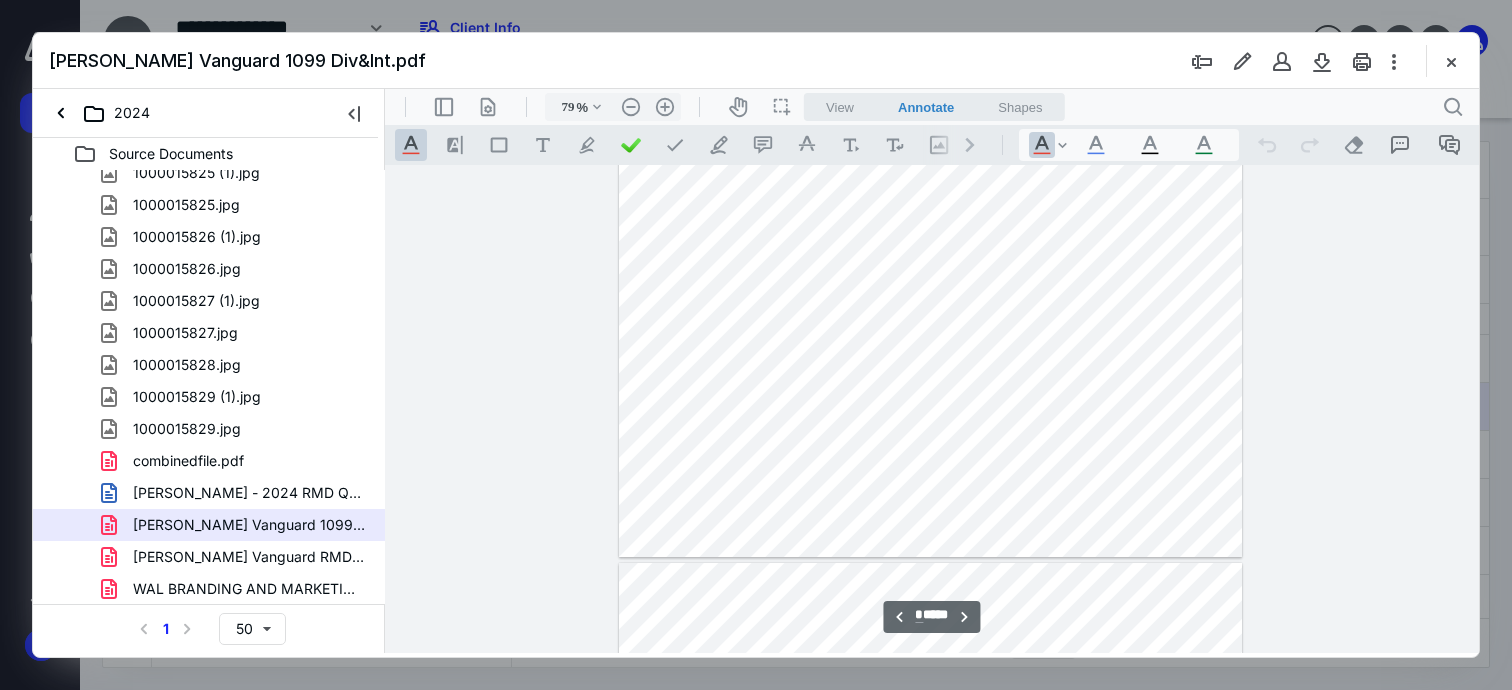 type on "*" 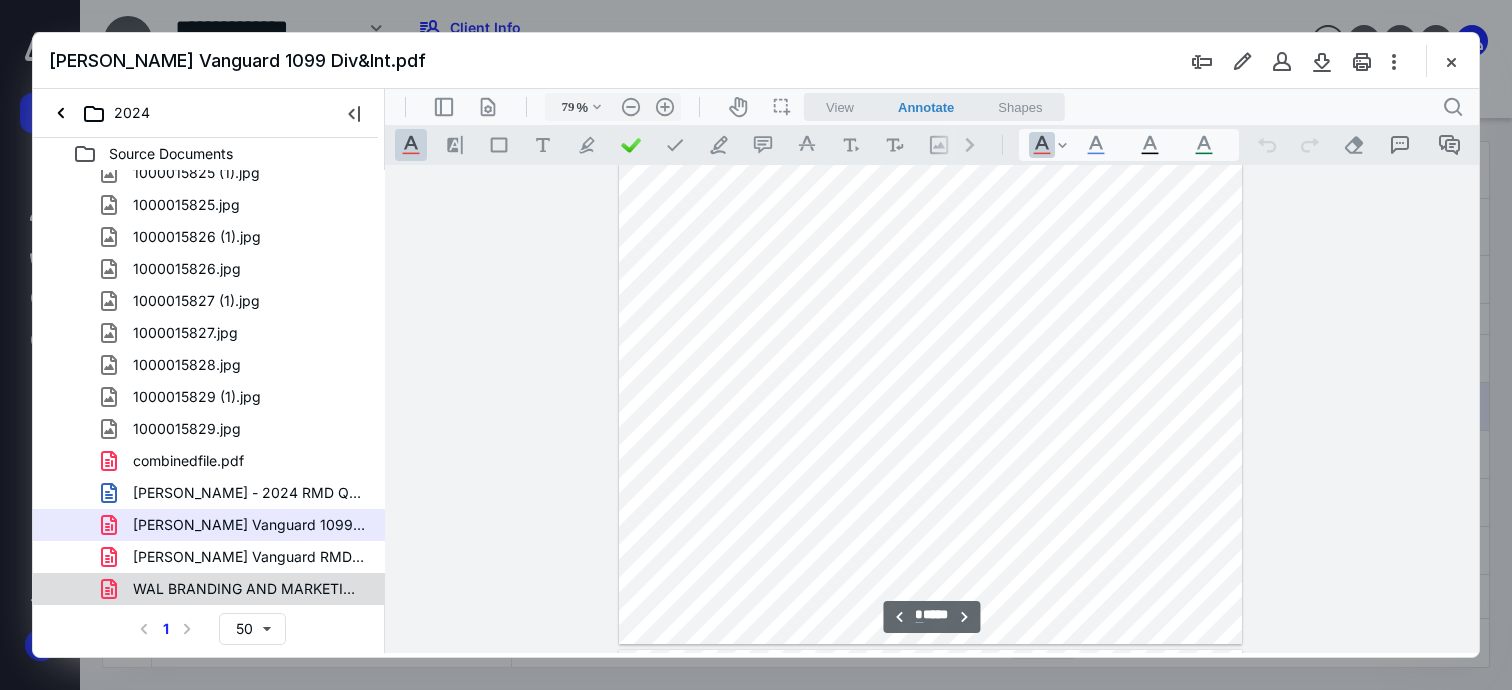 click on "WAL BRANDING AND MARKETING_ LLC_LAMA_ LLC_2024_1065_K1.pdf" at bounding box center [249, 589] 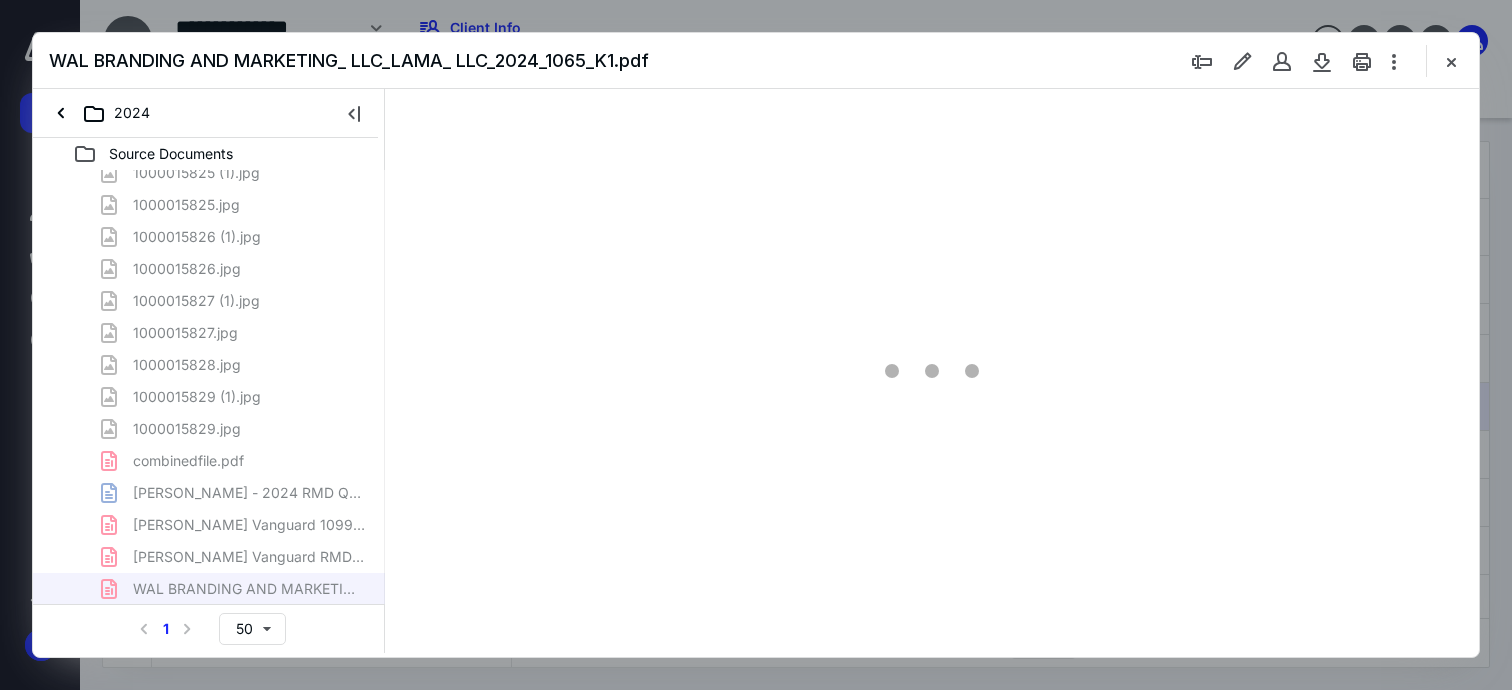 type on "61" 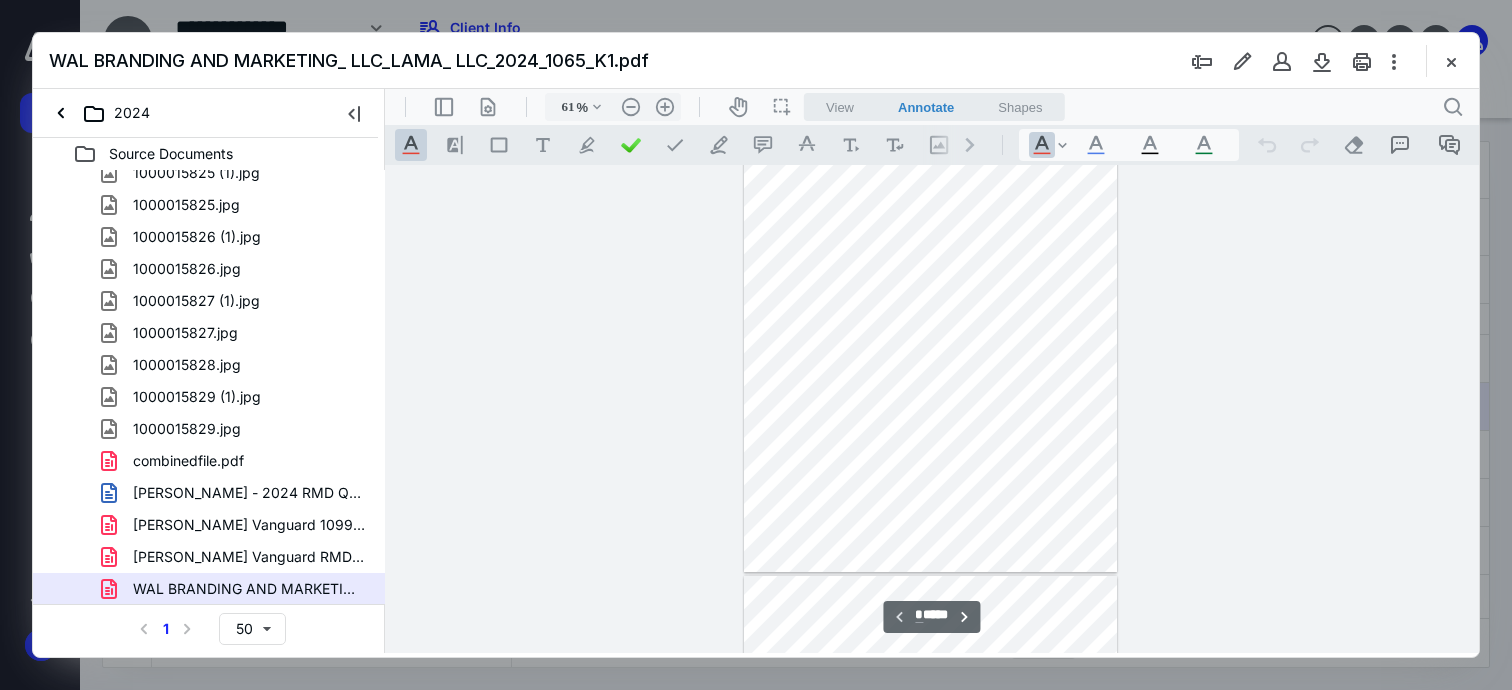 type on "*" 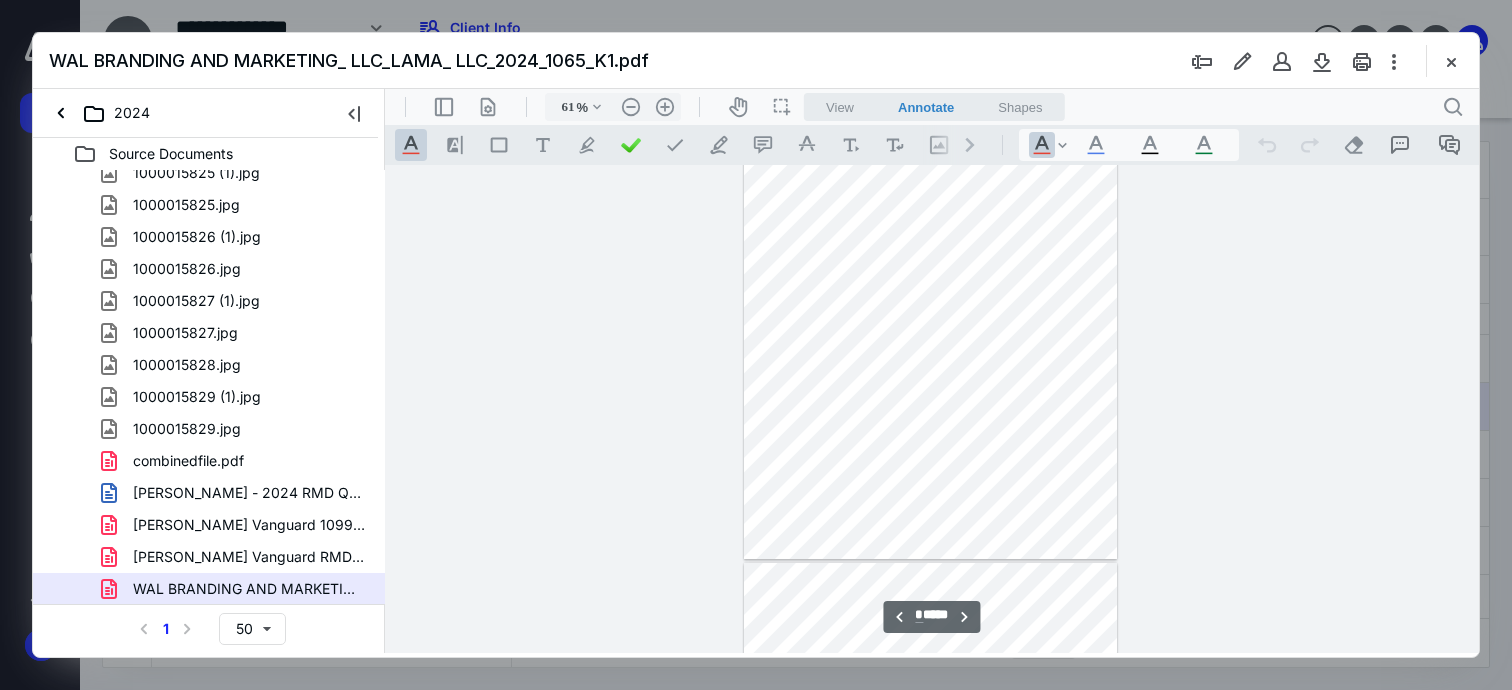 click at bounding box center [1451, 61] 